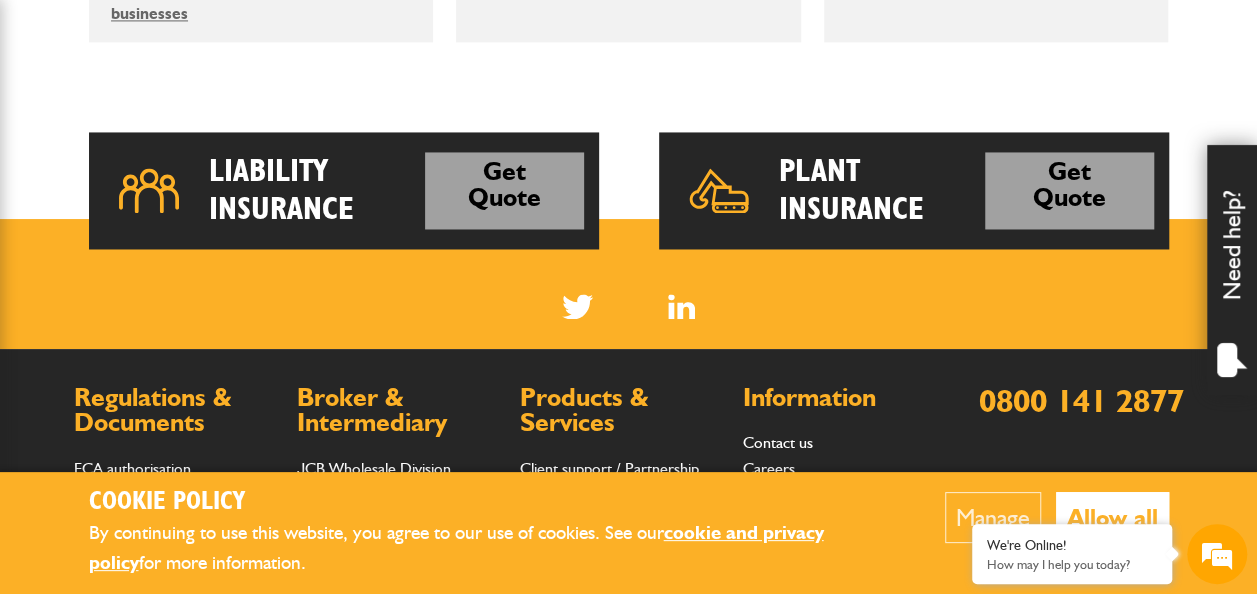scroll, scrollTop: 1538, scrollLeft: 0, axis: vertical 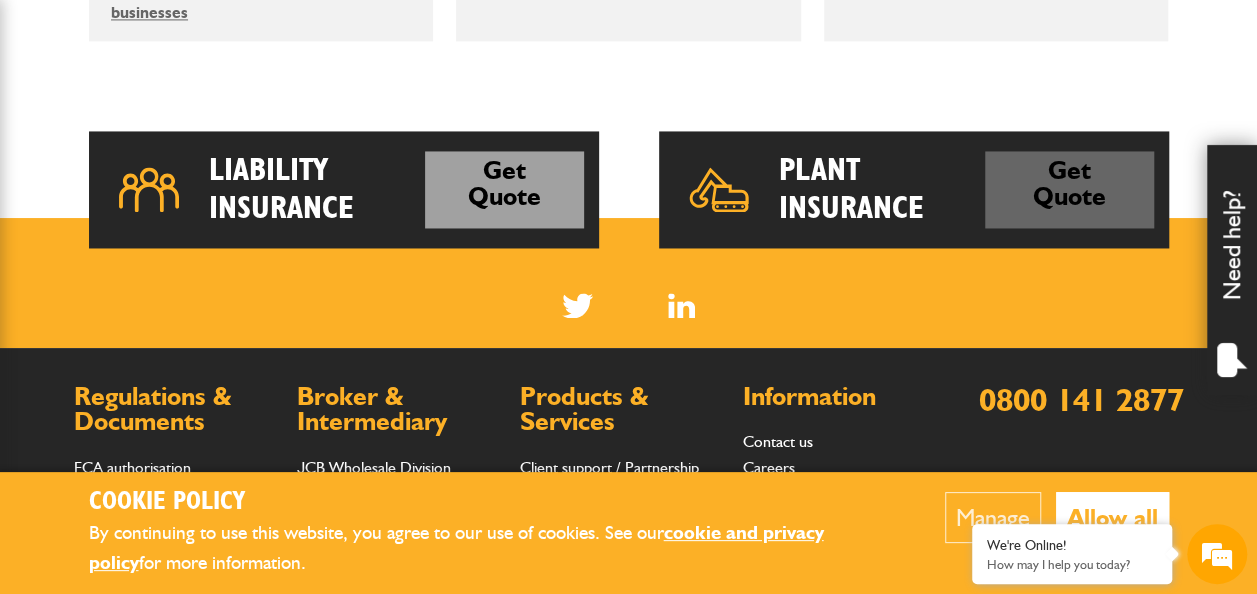 click on "Get Quote" at bounding box center (1069, 189) 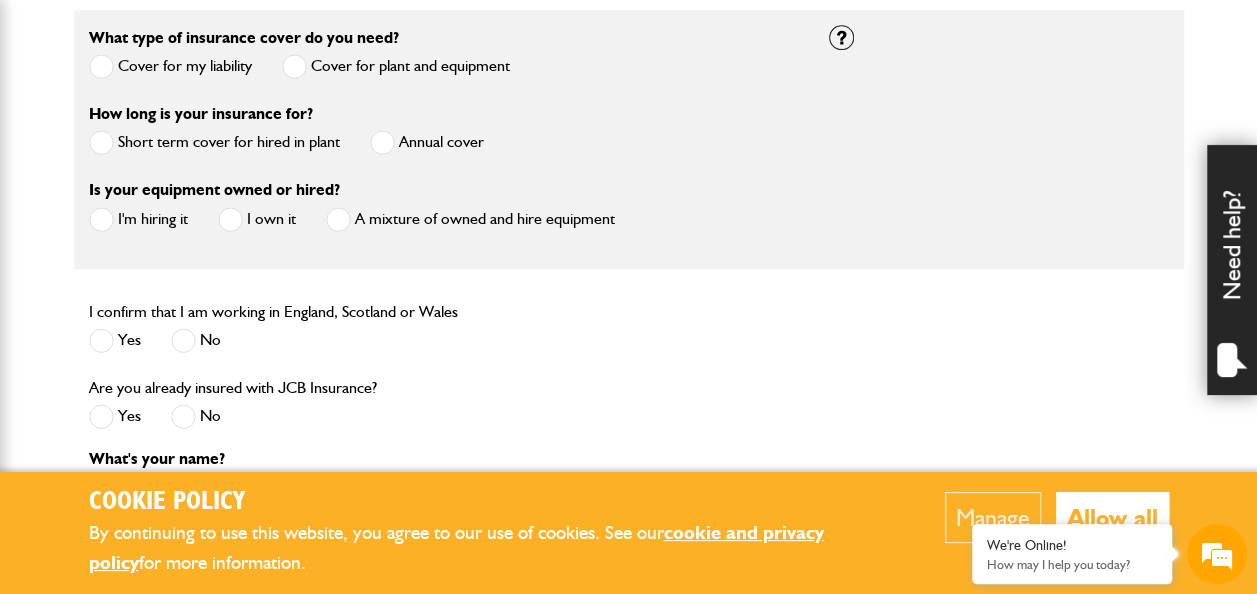 scroll, scrollTop: 608, scrollLeft: 0, axis: vertical 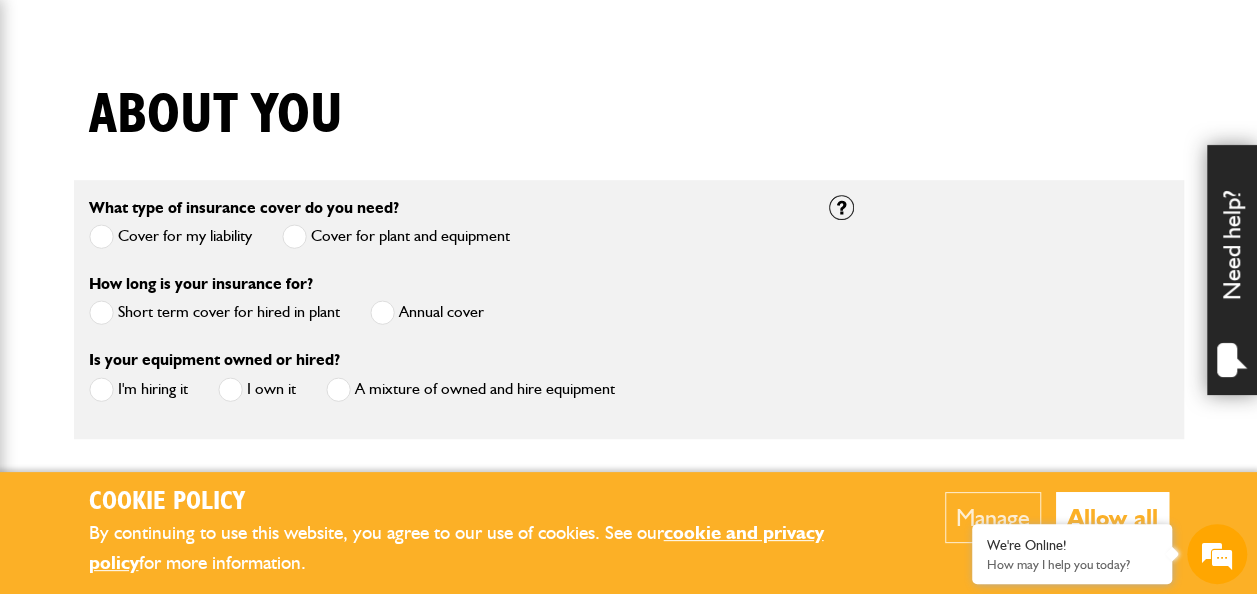 click on "Allow all" at bounding box center (1112, 517) 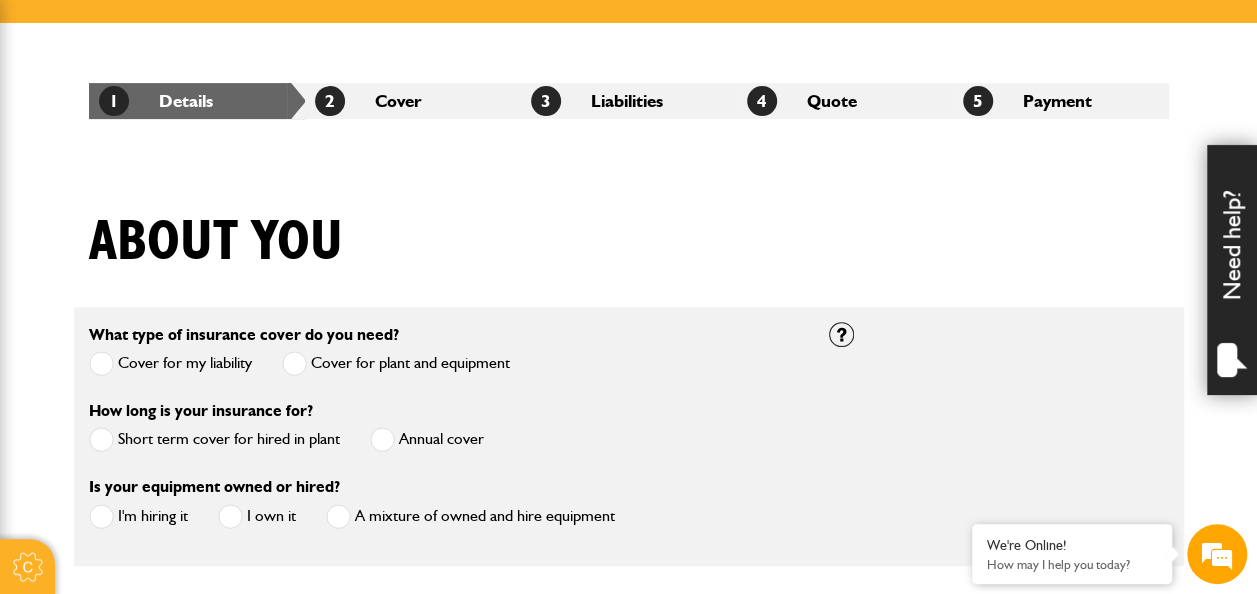scroll, scrollTop: 319, scrollLeft: 0, axis: vertical 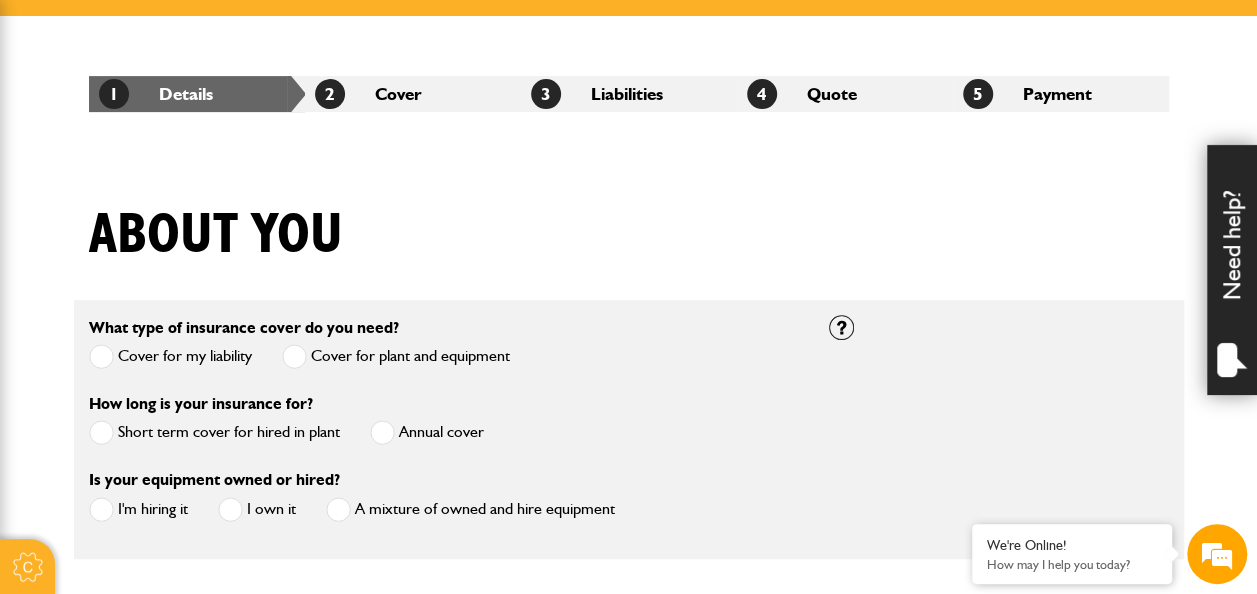 click at bounding box center (101, 432) 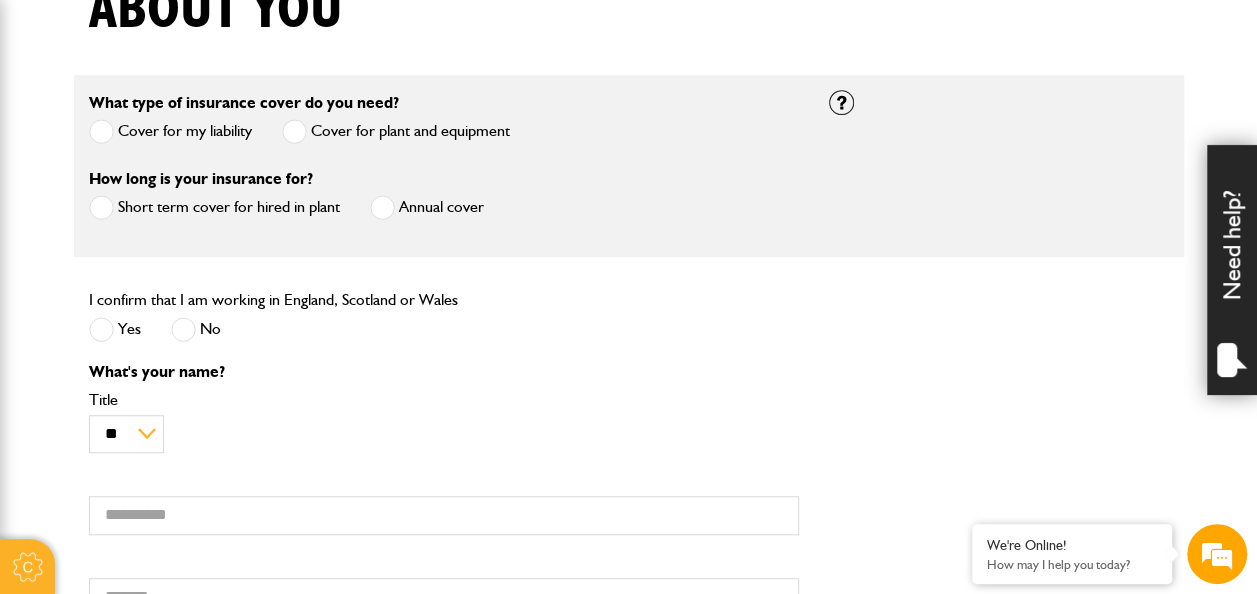 scroll, scrollTop: 545, scrollLeft: 0, axis: vertical 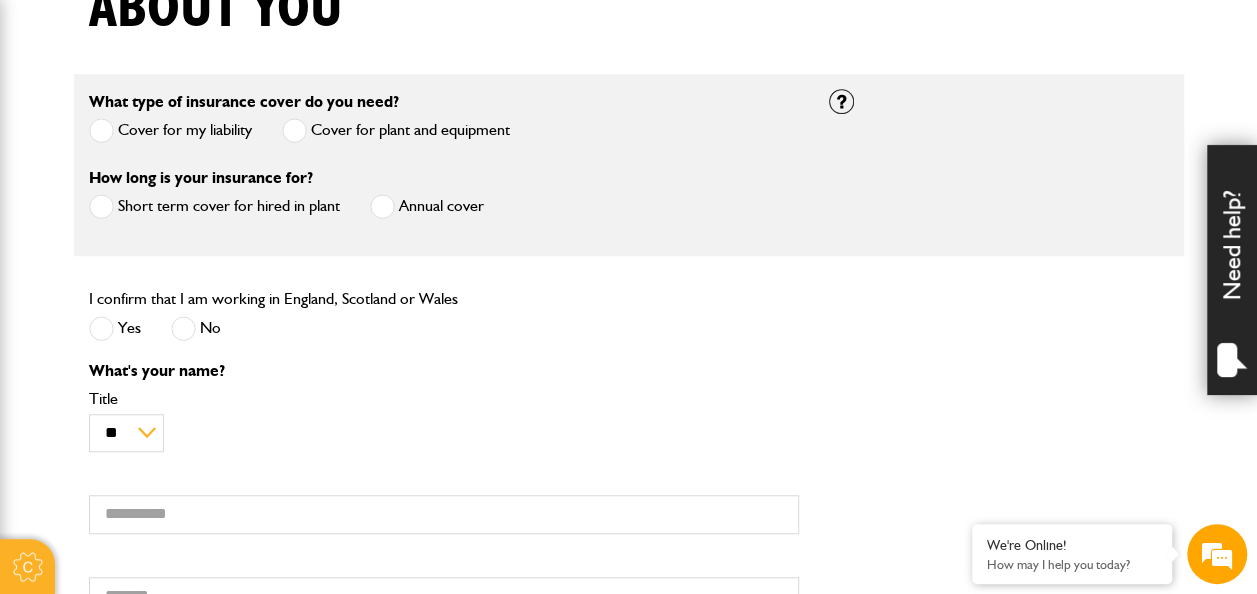 click at bounding box center [101, 328] 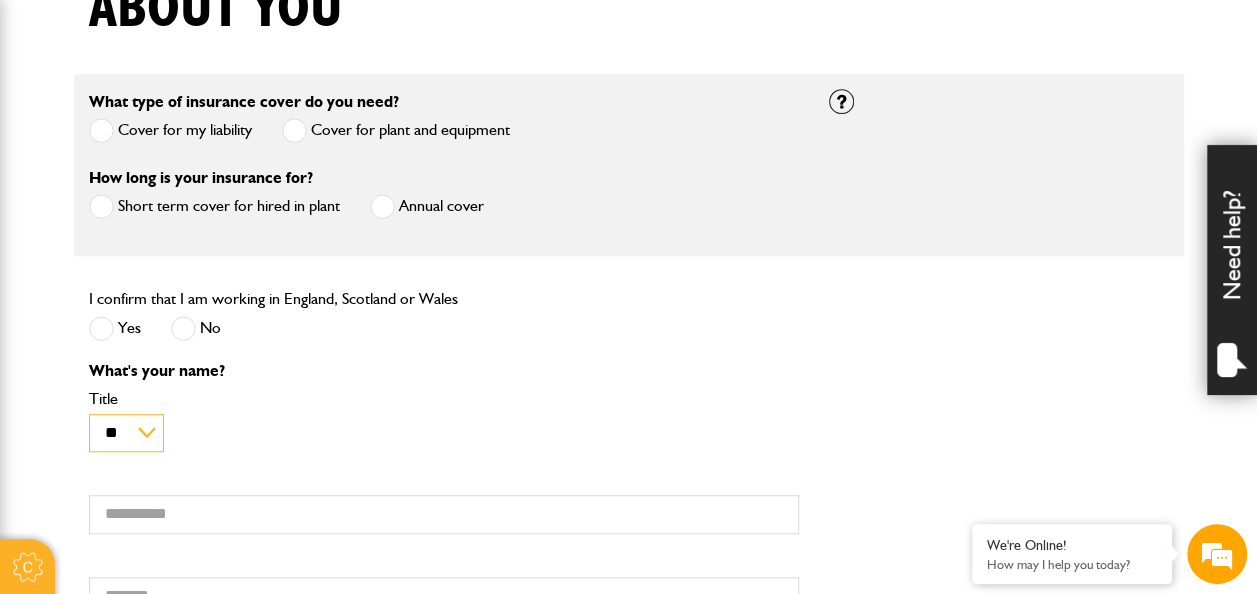 click on "**
***
****
**
**
**" at bounding box center [126, 433] 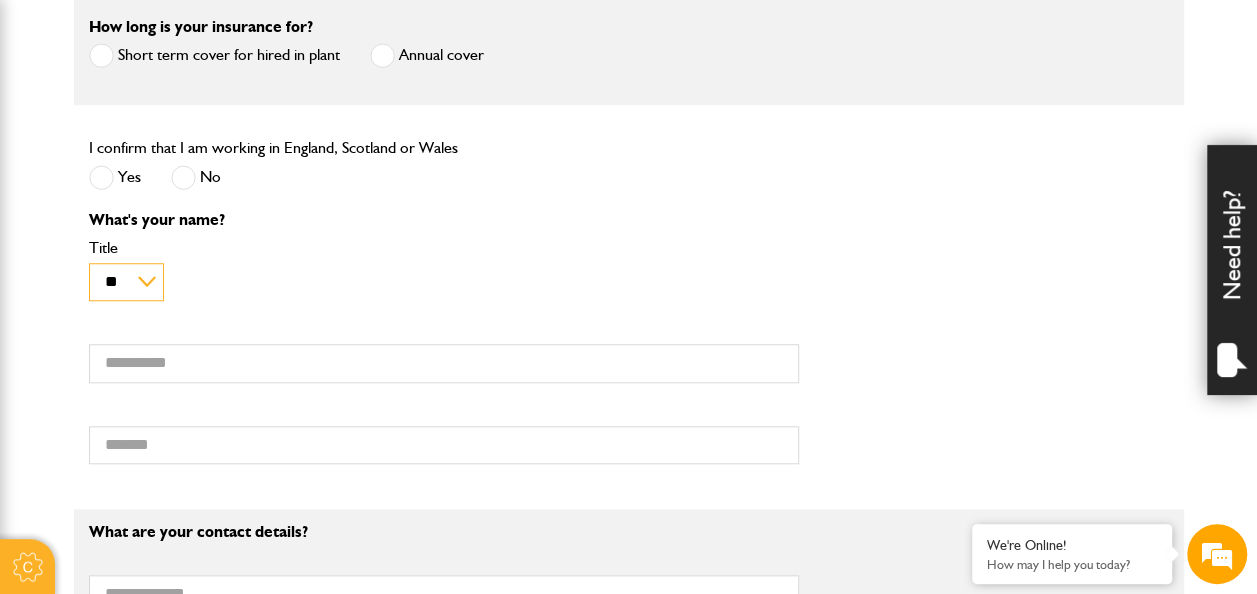 scroll, scrollTop: 697, scrollLeft: 0, axis: vertical 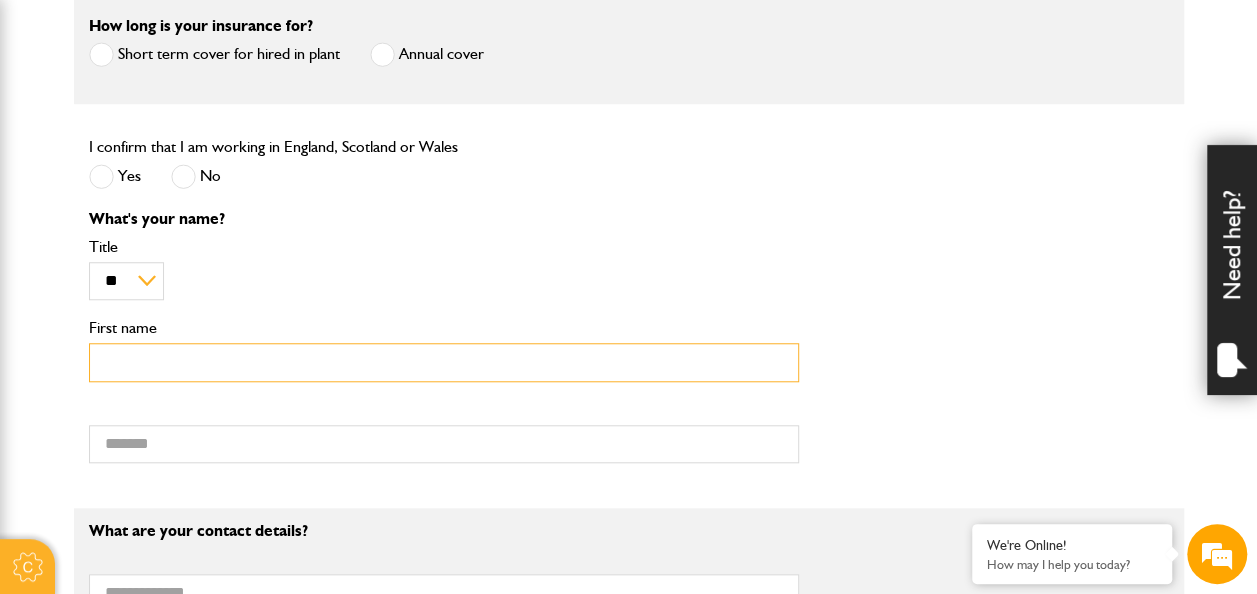 click on "First name" at bounding box center (444, 362) 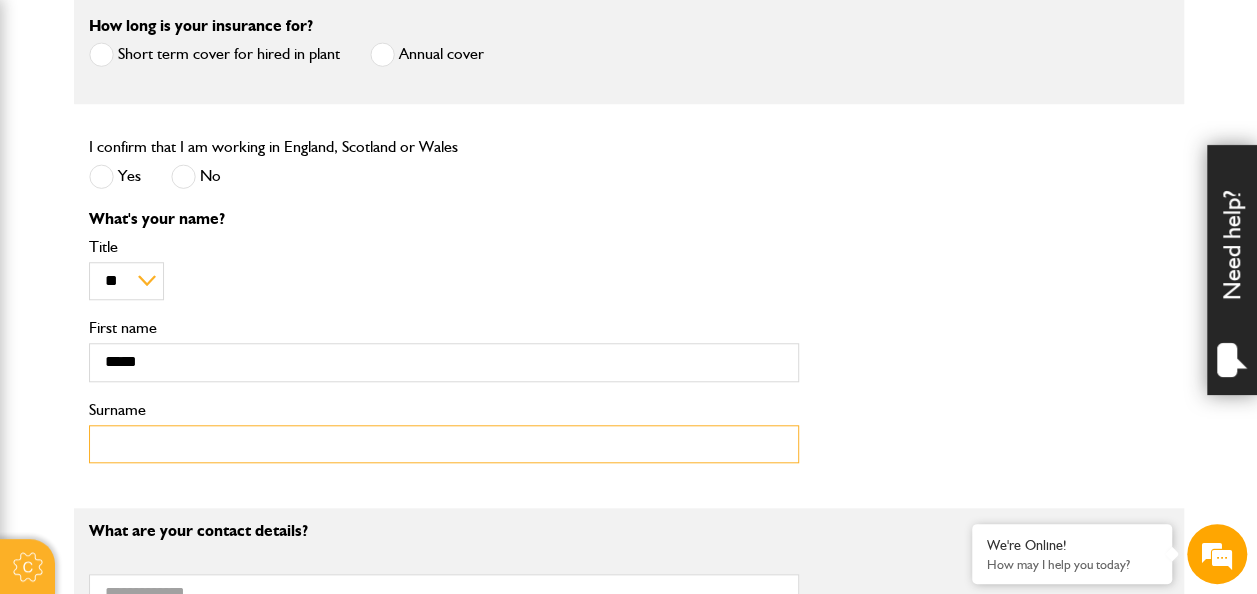 type on "******" 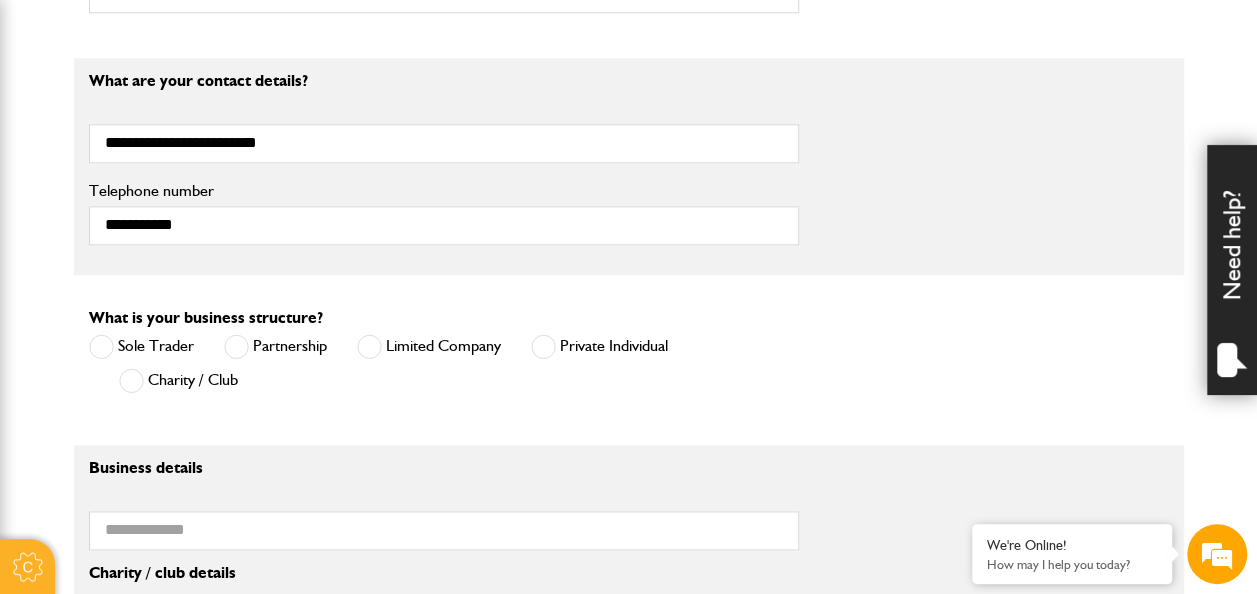 scroll, scrollTop: 1148, scrollLeft: 0, axis: vertical 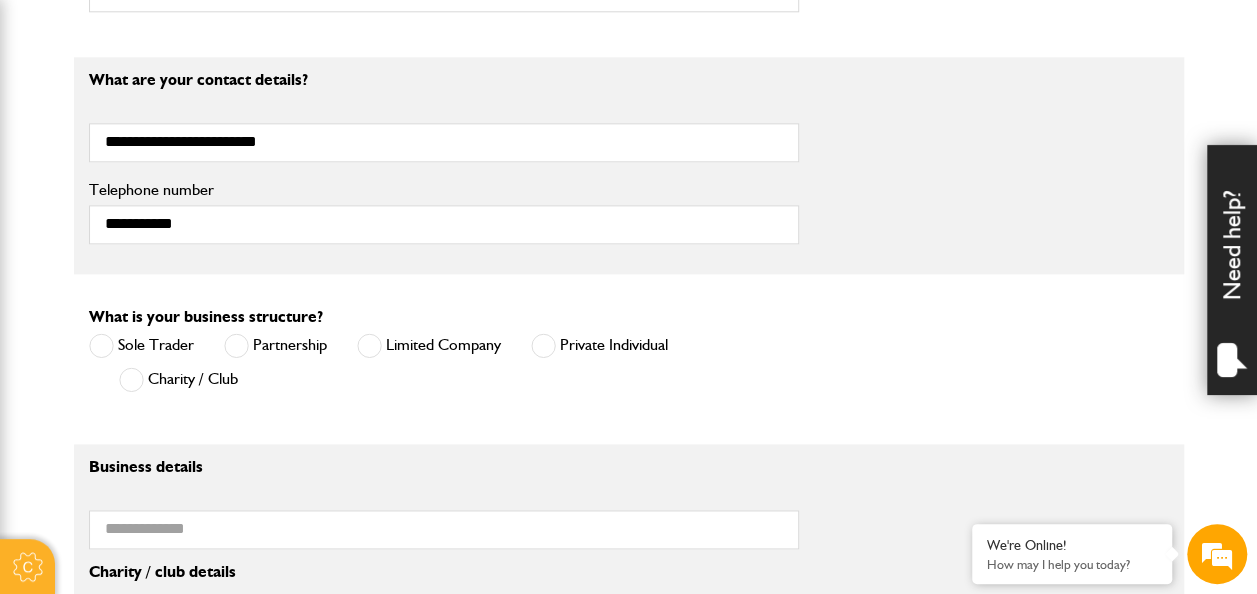 click at bounding box center [543, 345] 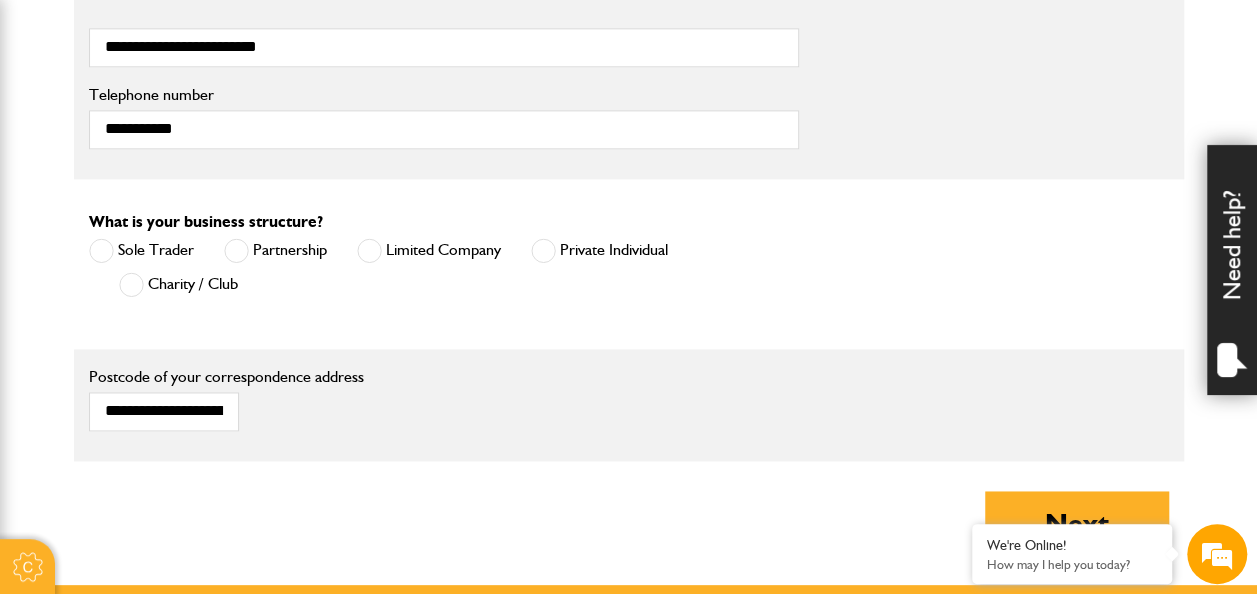 scroll, scrollTop: 1244, scrollLeft: 0, axis: vertical 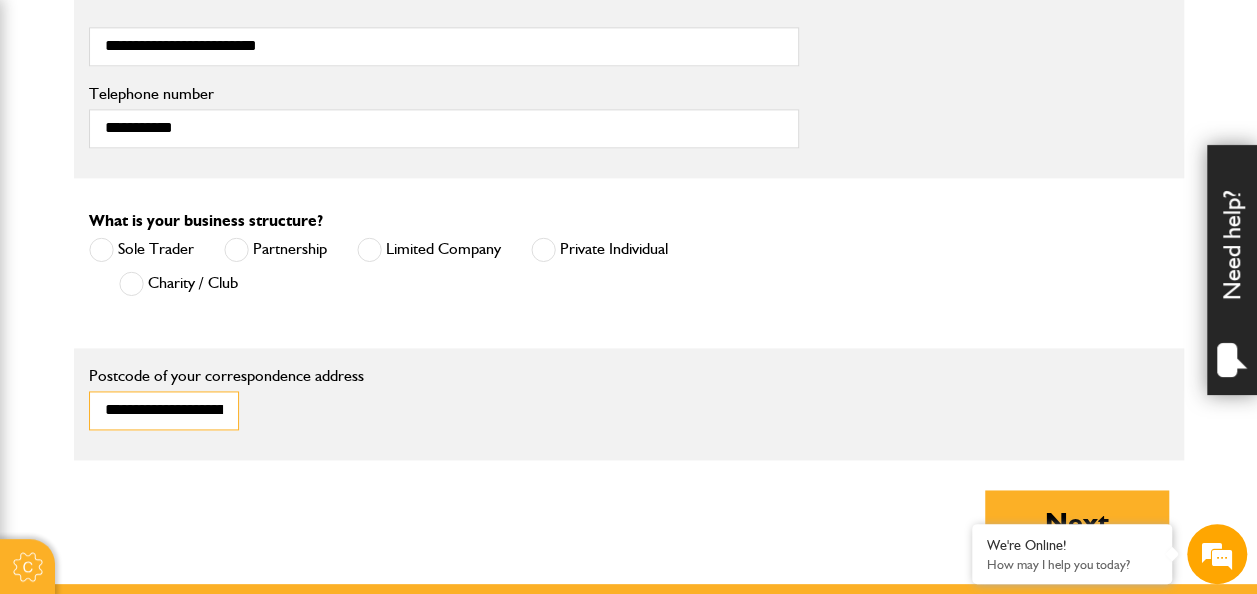 drag, startPoint x: 226, startPoint y: 400, endPoint x: 58, endPoint y: 403, distance: 168.02678 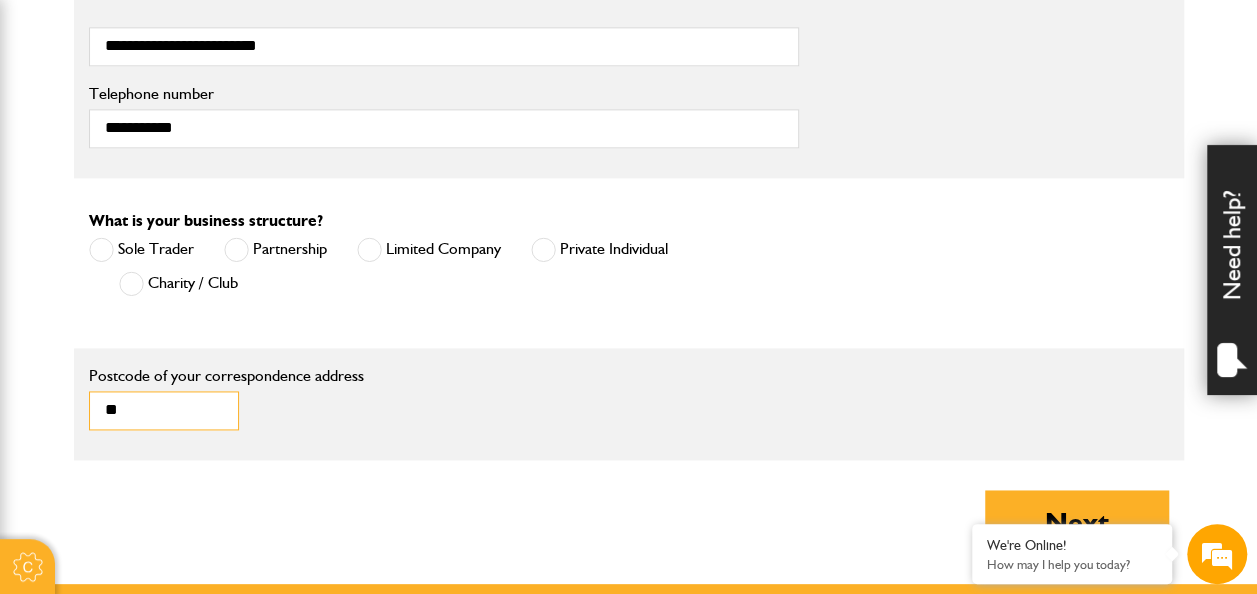 type on "*" 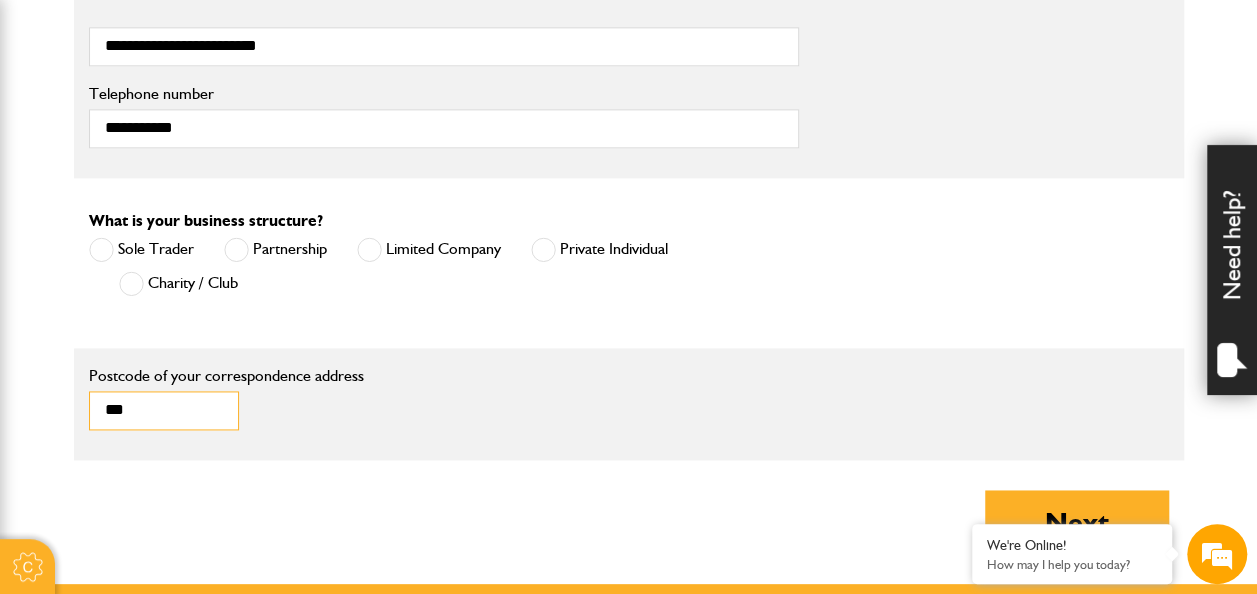 type on "*******" 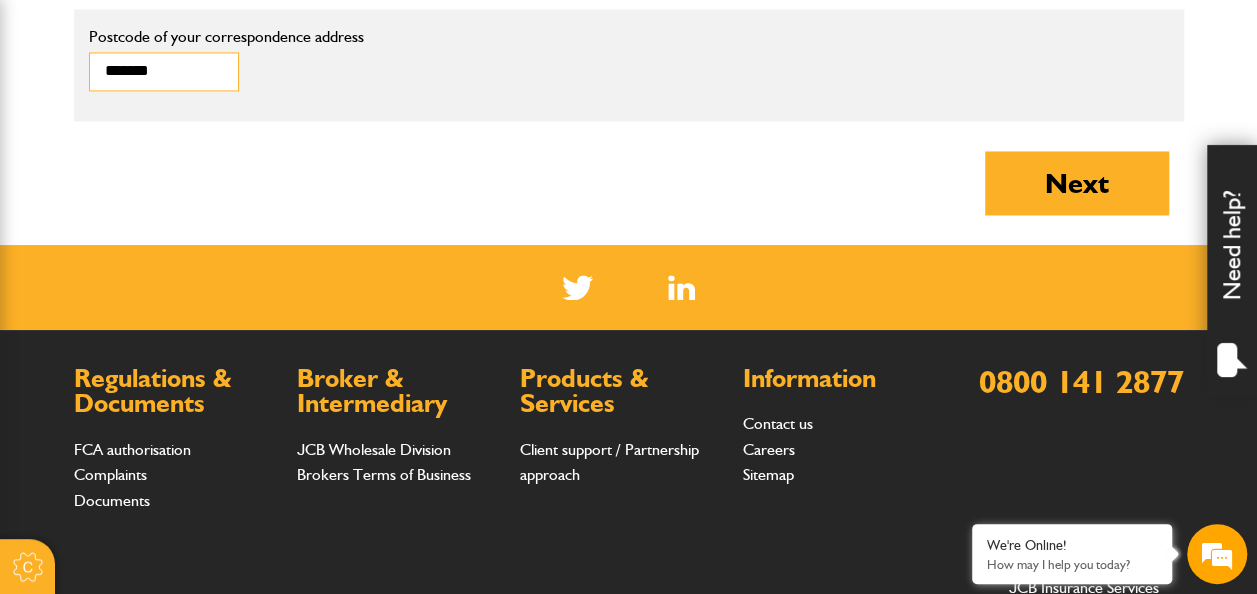 scroll, scrollTop: 1600, scrollLeft: 0, axis: vertical 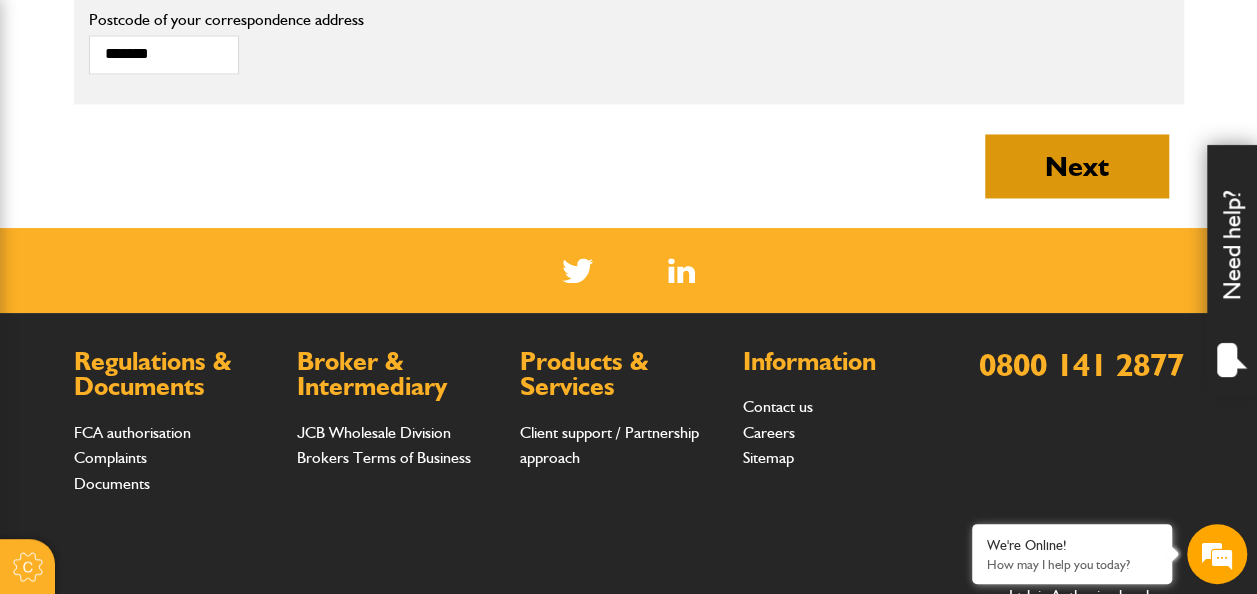 click on "Next" at bounding box center [1077, 166] 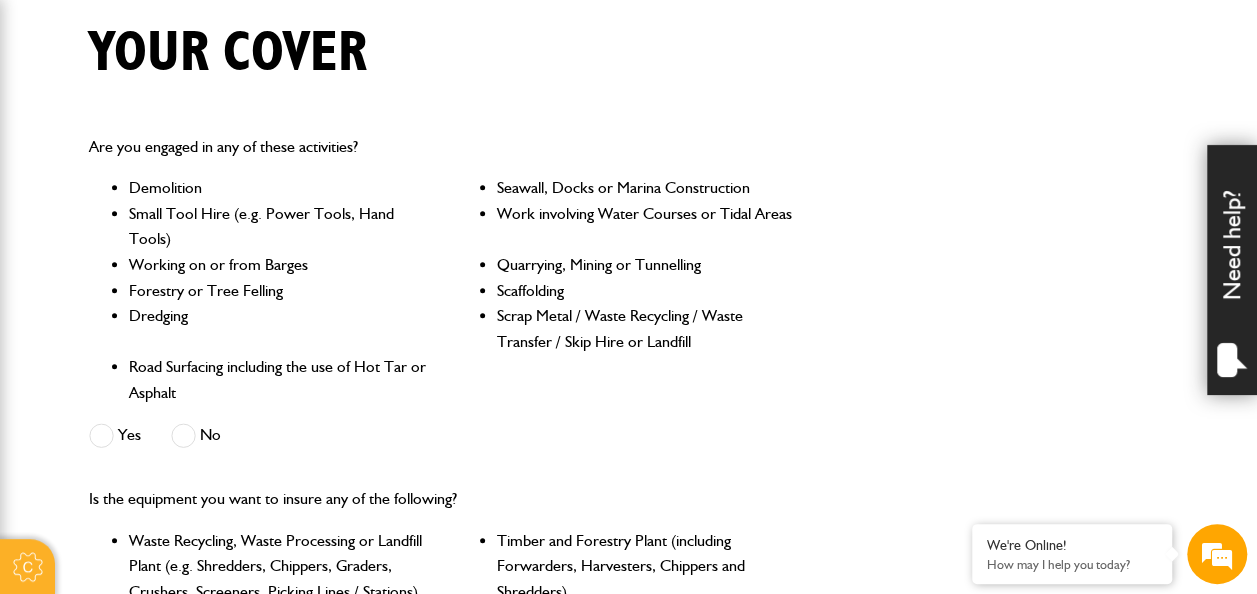 scroll, scrollTop: 507, scrollLeft: 0, axis: vertical 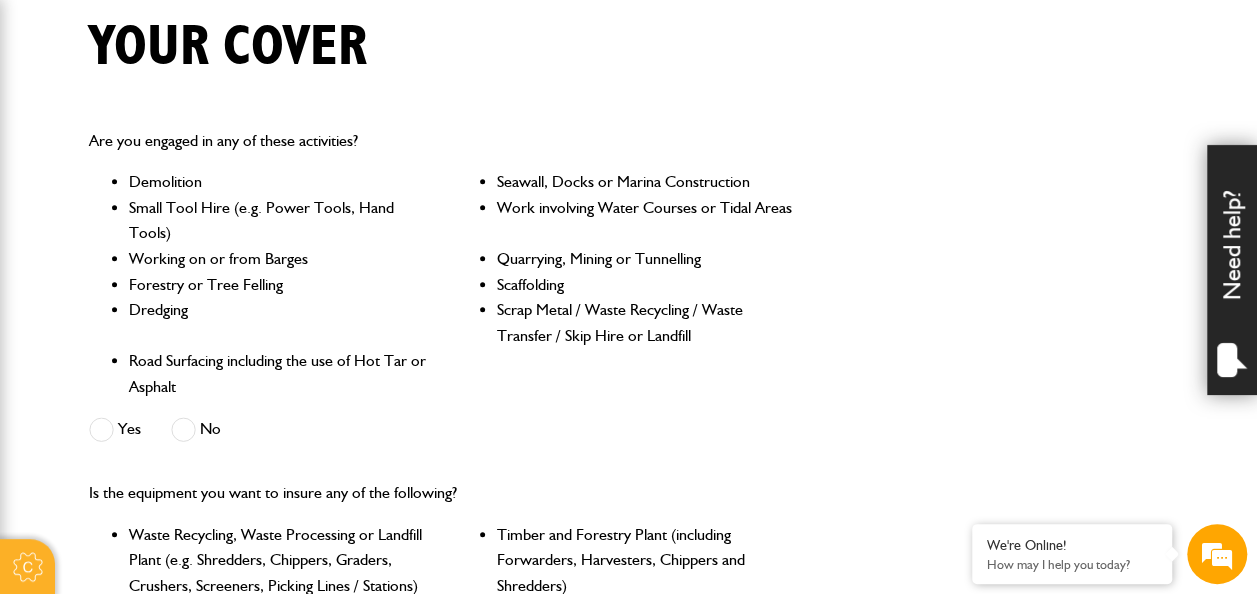 click at bounding box center (101, 429) 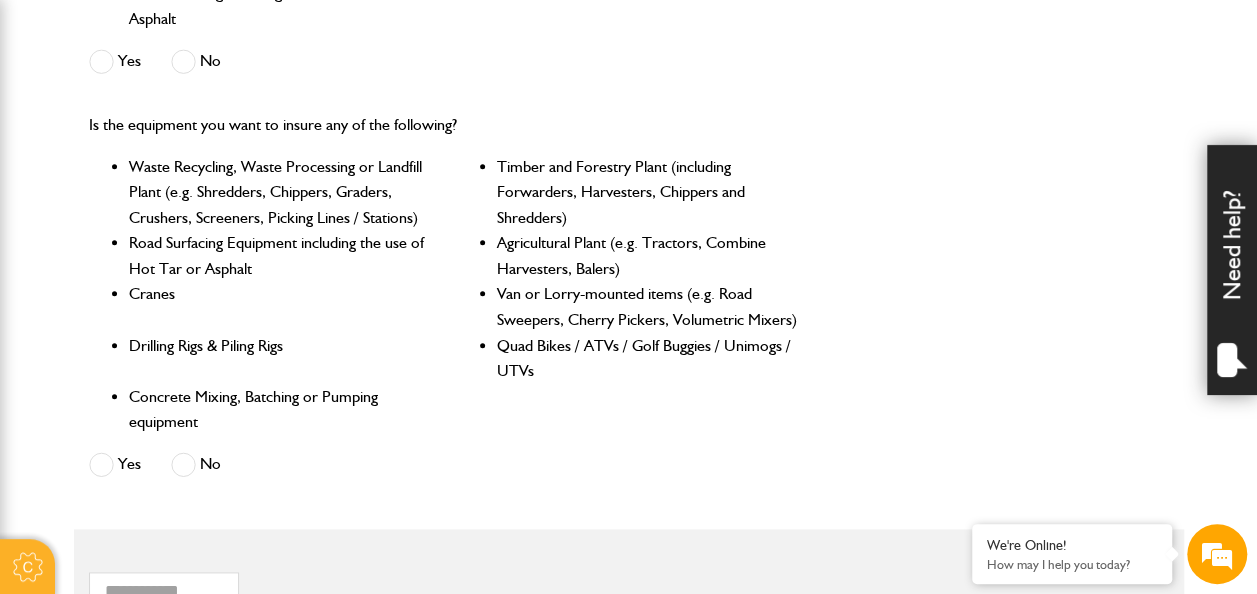 scroll, scrollTop: 876, scrollLeft: 0, axis: vertical 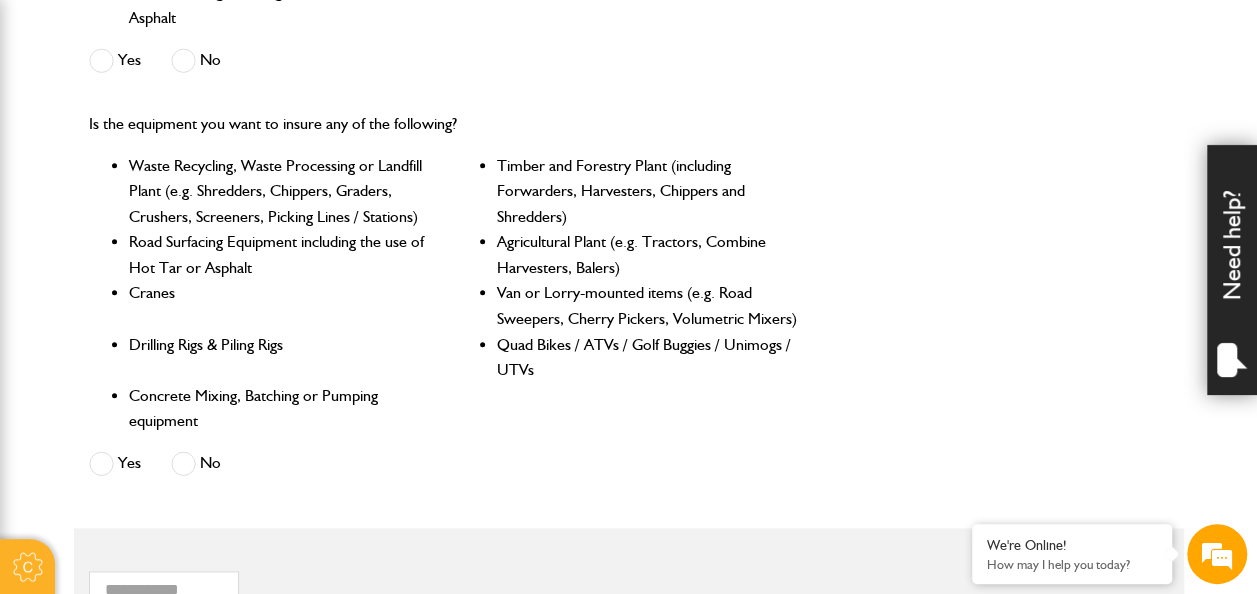 click at bounding box center (183, 463) 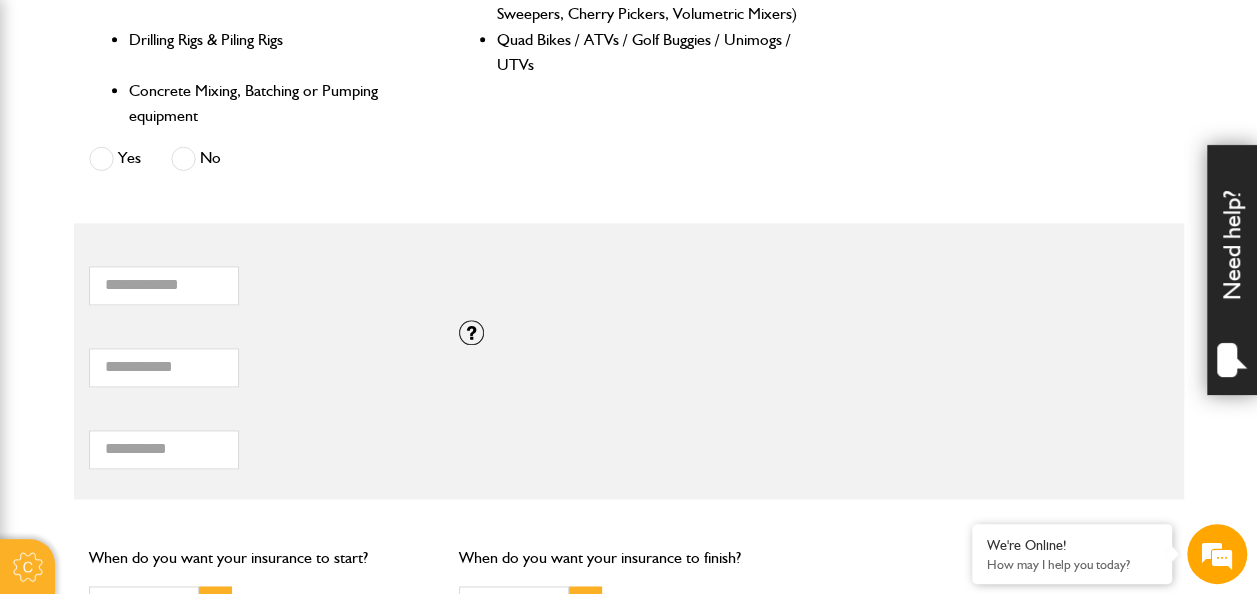 scroll, scrollTop: 1182, scrollLeft: 0, axis: vertical 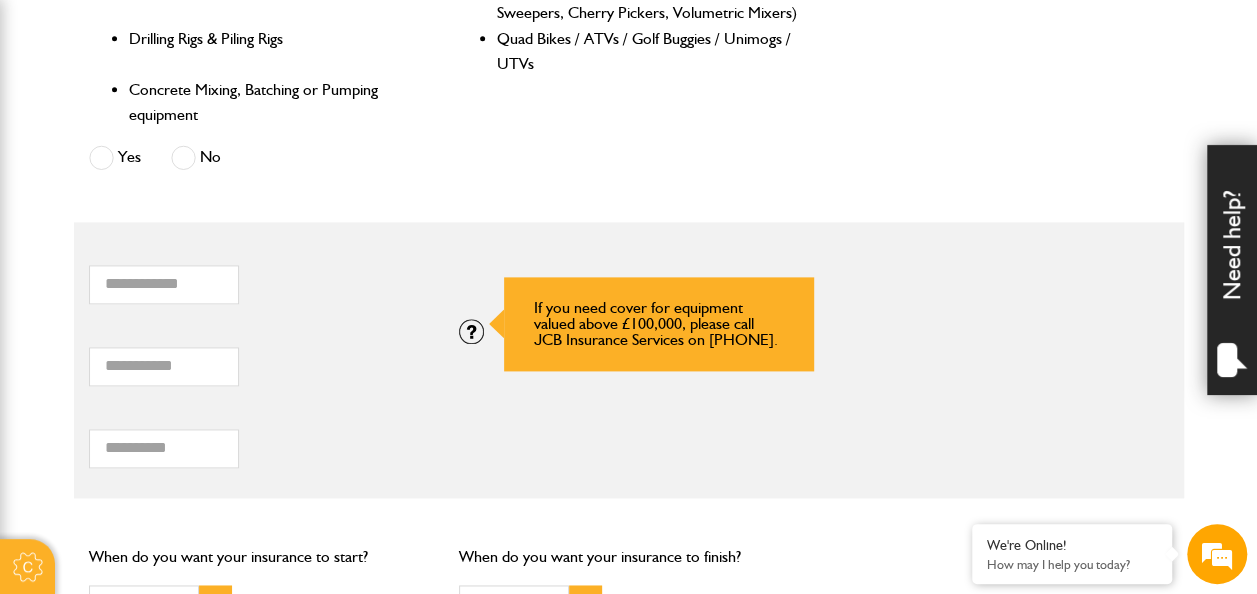 click at bounding box center [471, 331] 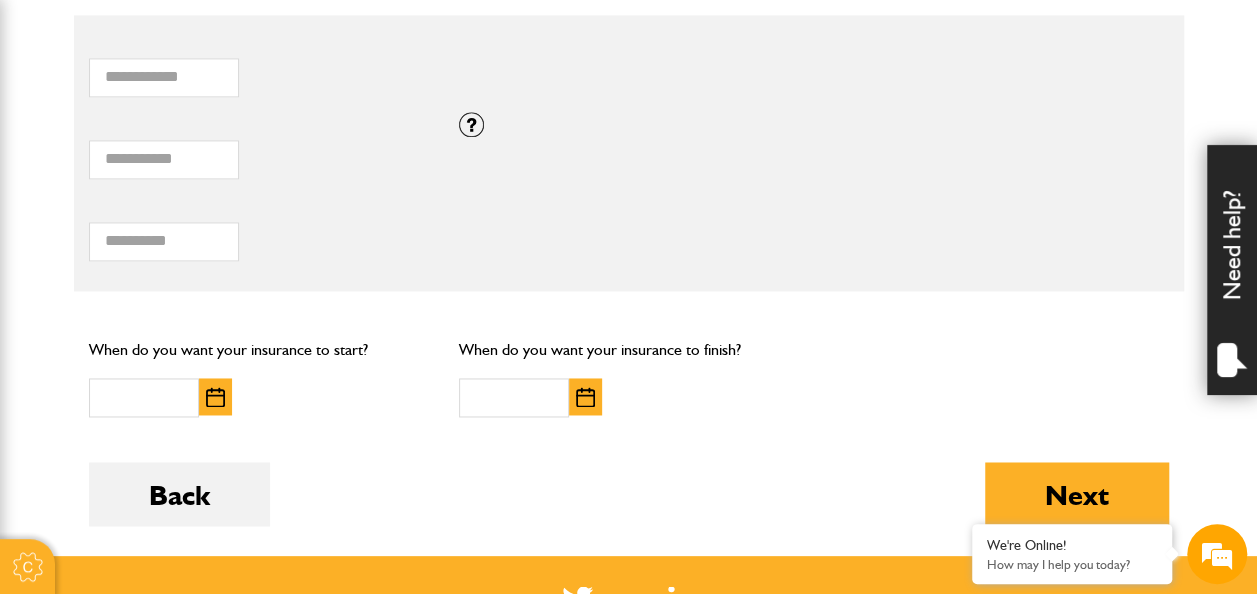scroll, scrollTop: 1390, scrollLeft: 0, axis: vertical 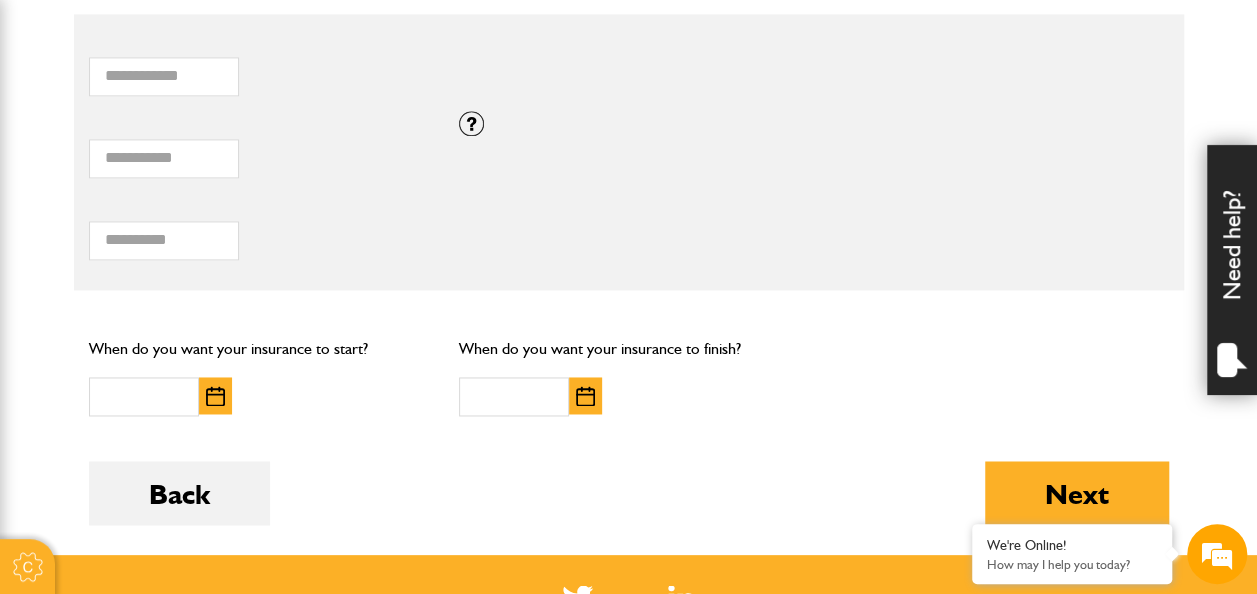 click at bounding box center (215, 396) 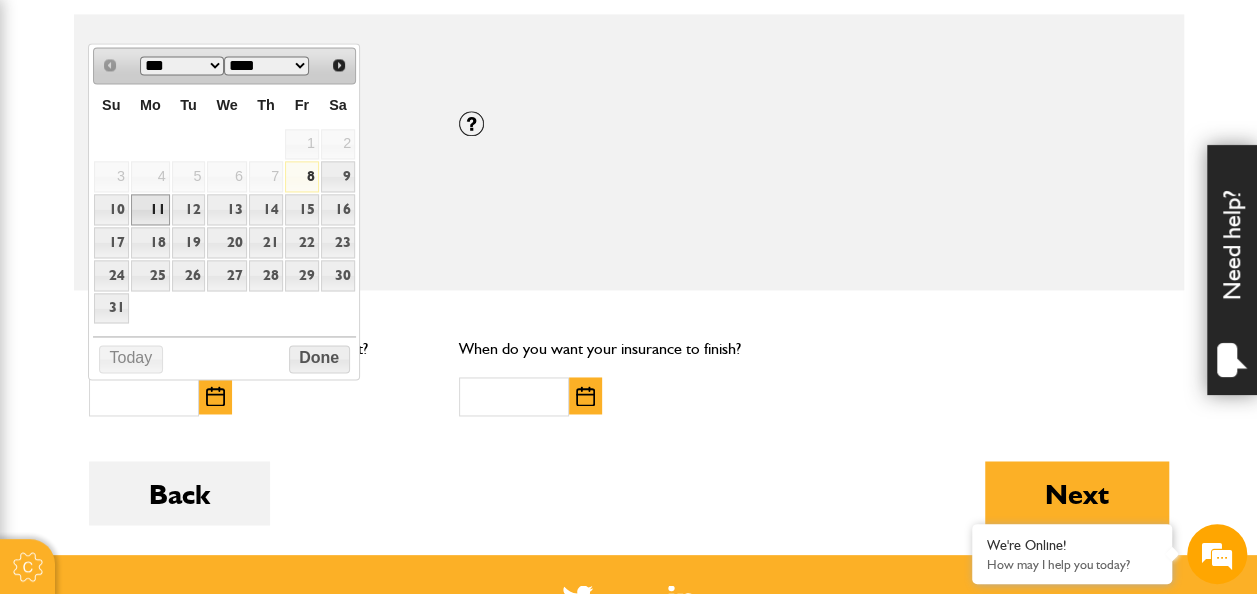 click on "11" at bounding box center [150, 209] 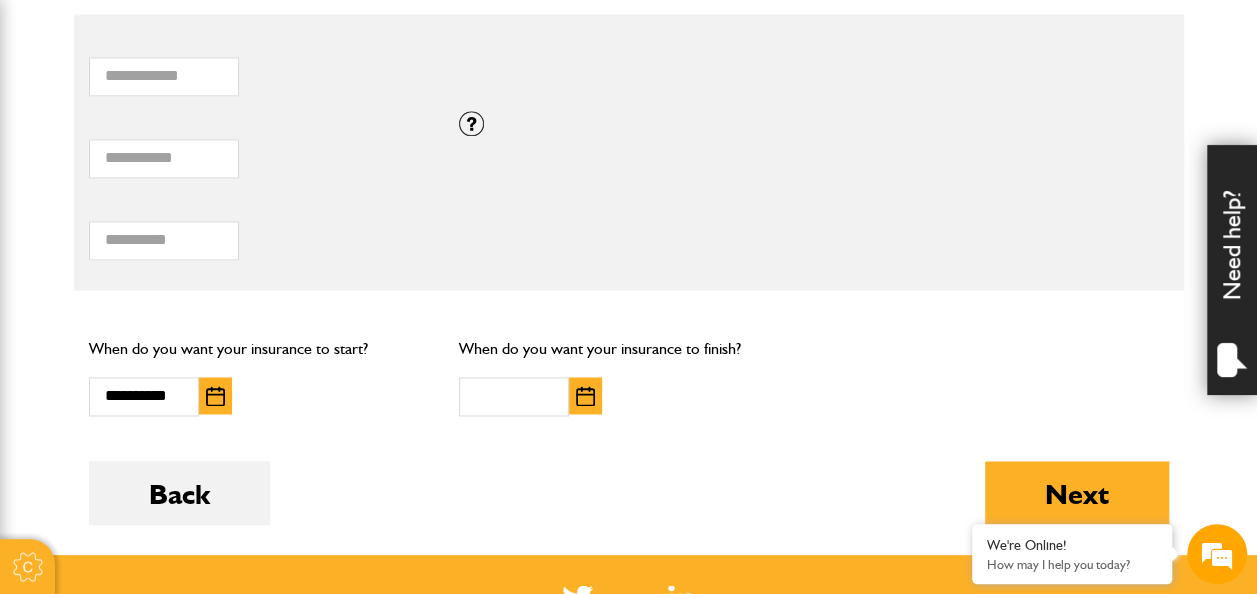 click at bounding box center (585, 395) 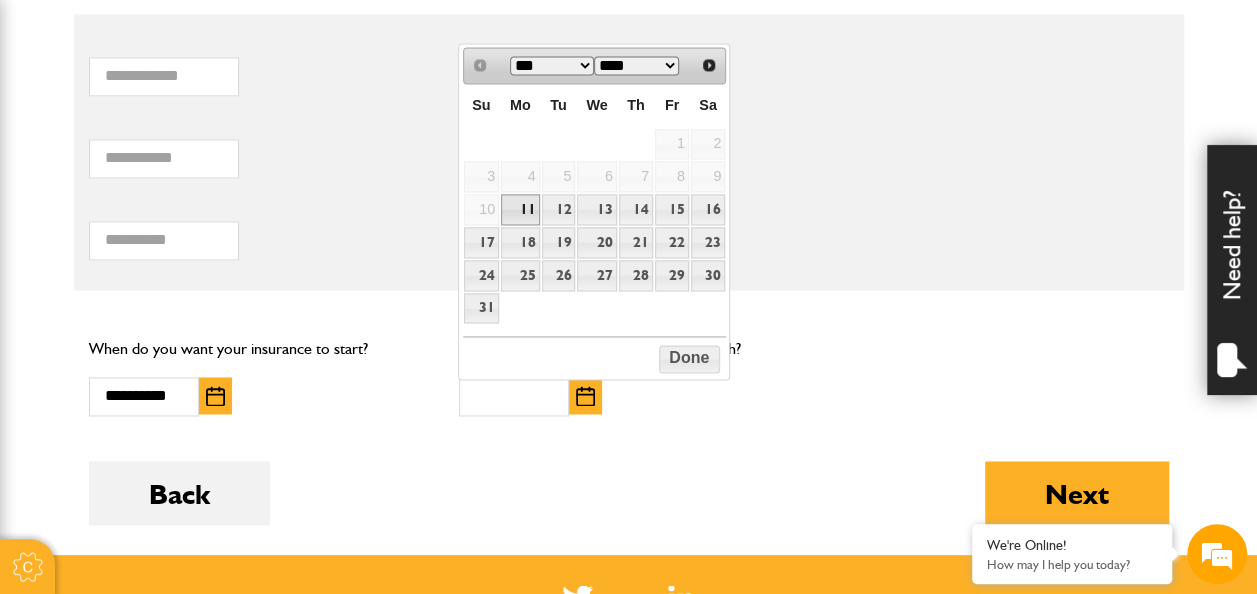 click on "11" at bounding box center (520, 209) 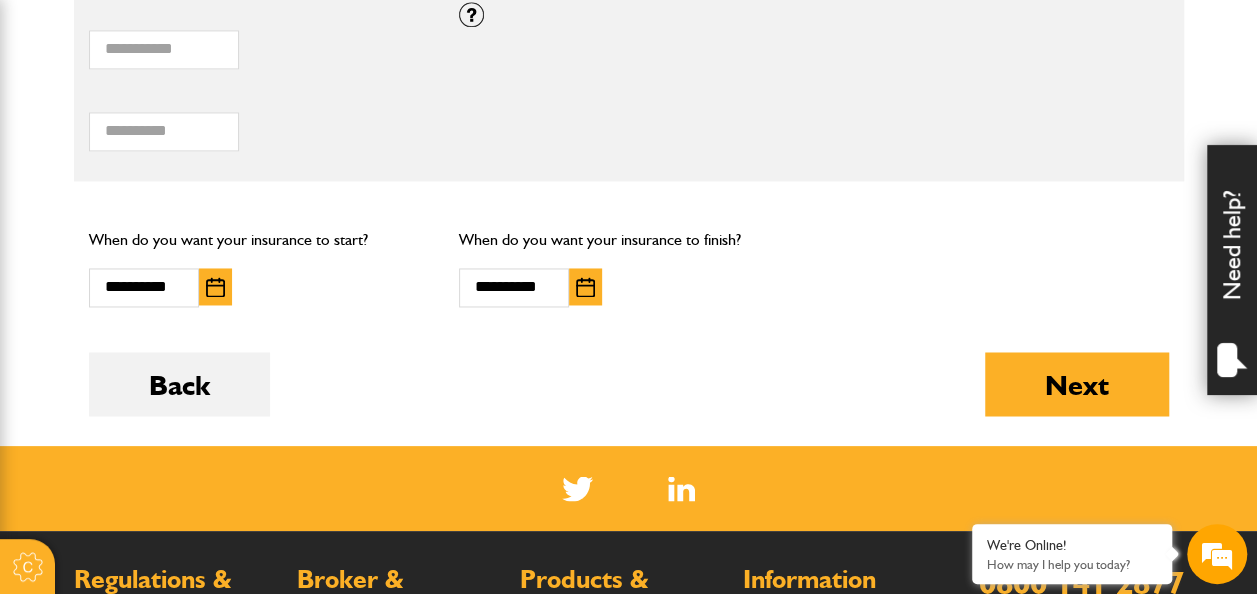 scroll, scrollTop: 1501, scrollLeft: 0, axis: vertical 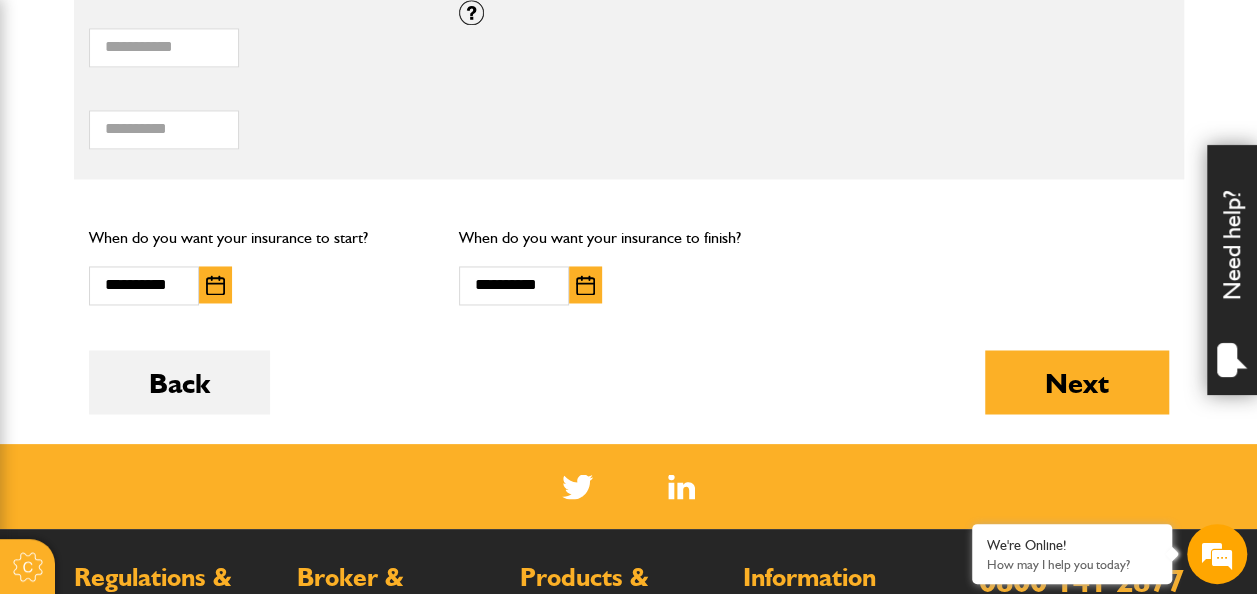 click at bounding box center [585, 284] 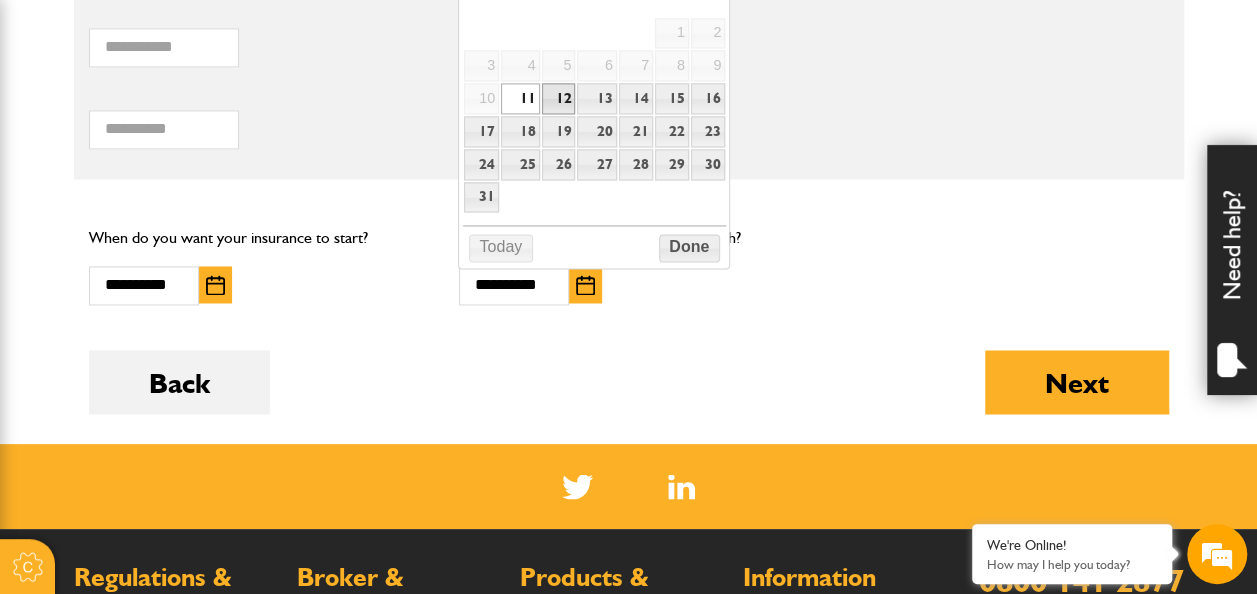 click on "12" at bounding box center (559, 98) 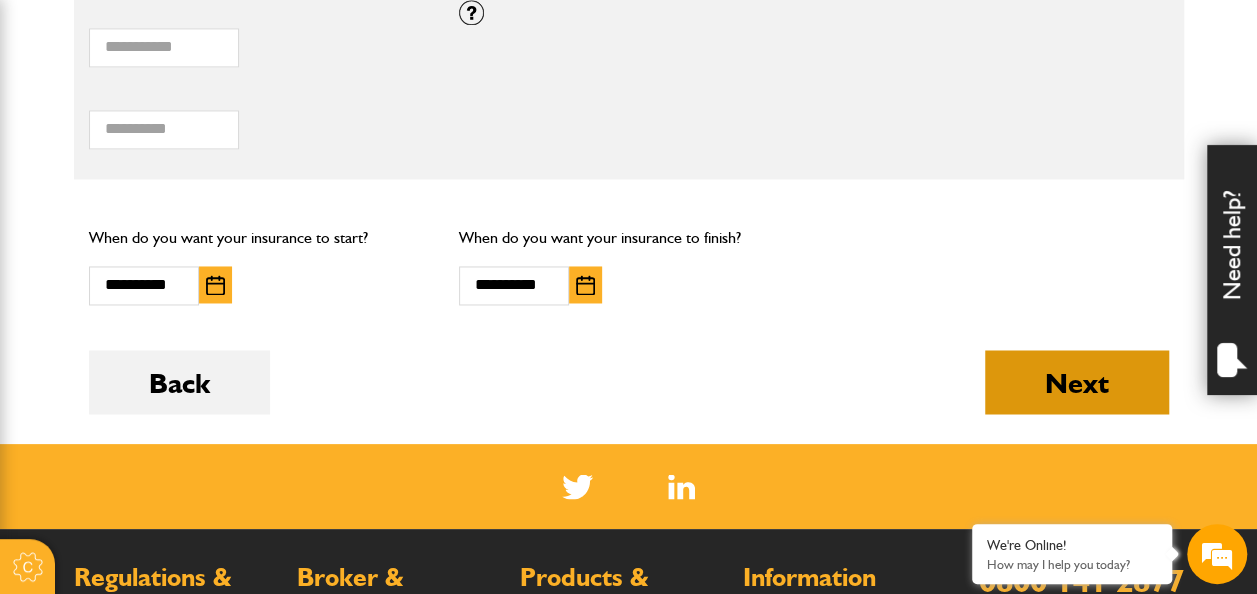click on "Next" at bounding box center [1077, 382] 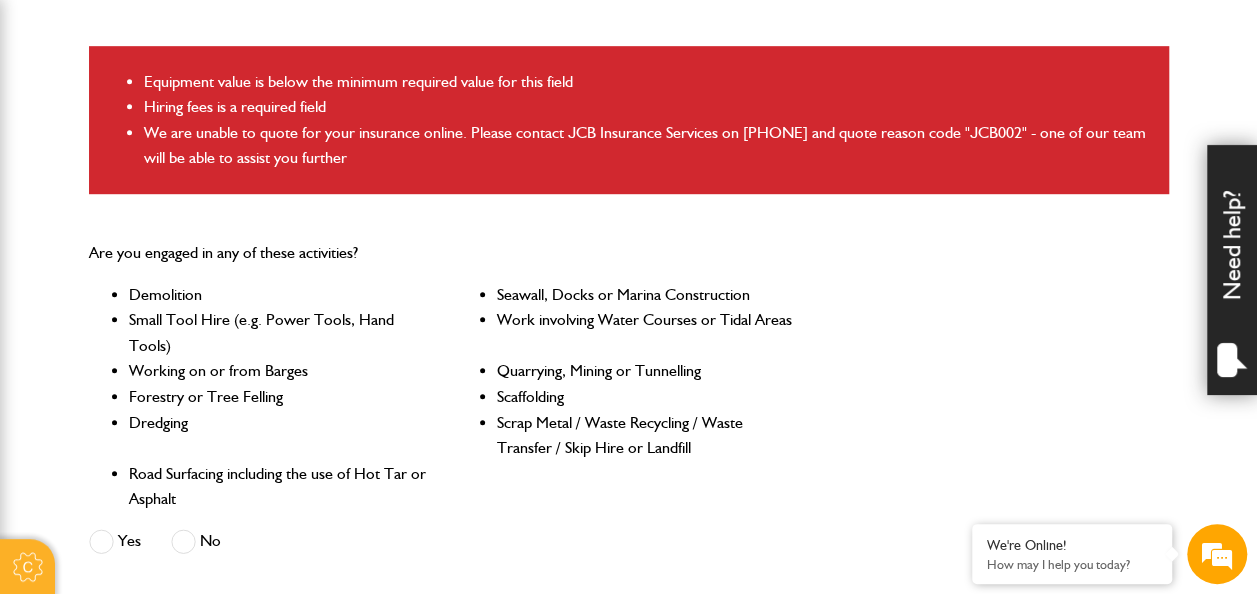 scroll, scrollTop: 574, scrollLeft: 0, axis: vertical 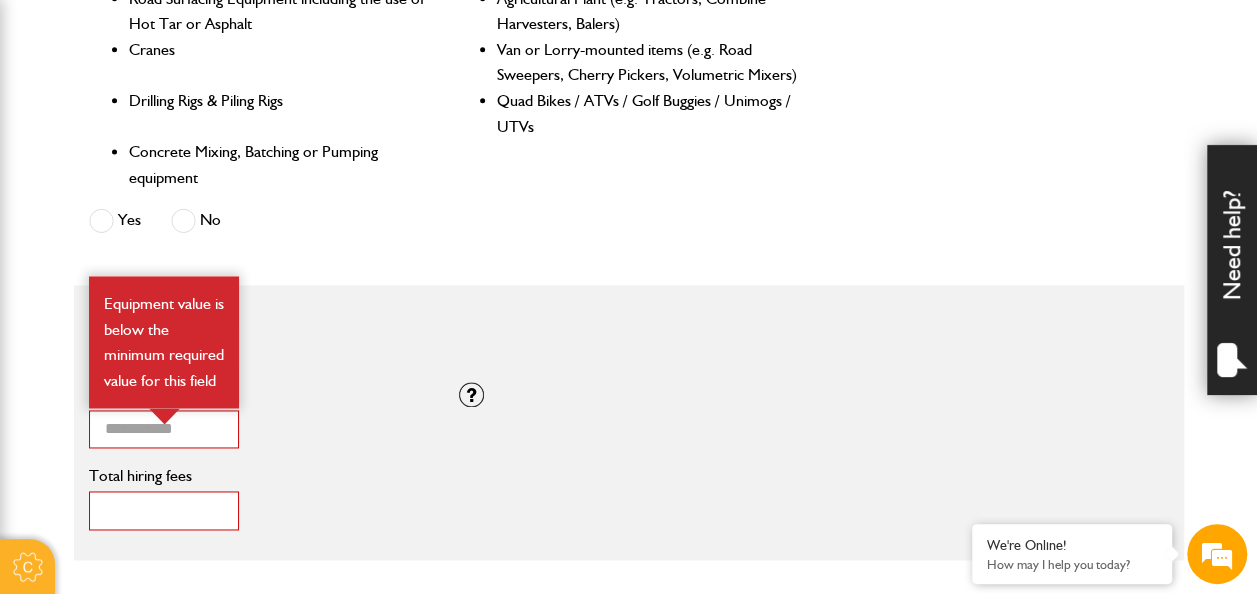 click on "*" at bounding box center (164, 510) 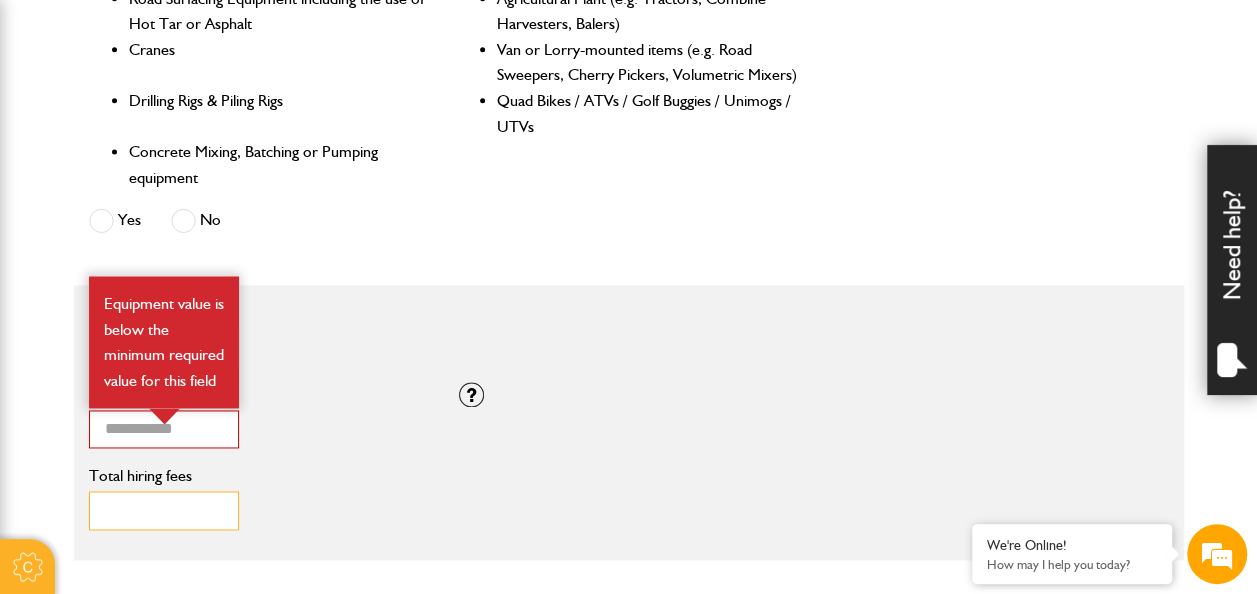 click on "**" at bounding box center (164, 510) 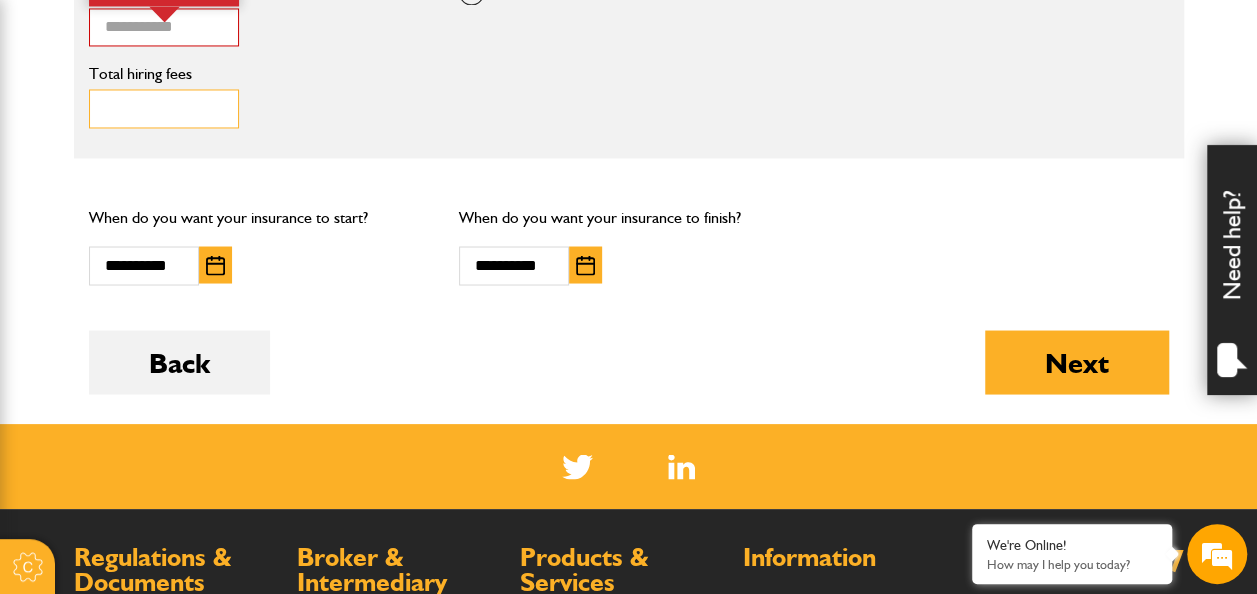 scroll, scrollTop: 1712, scrollLeft: 0, axis: vertical 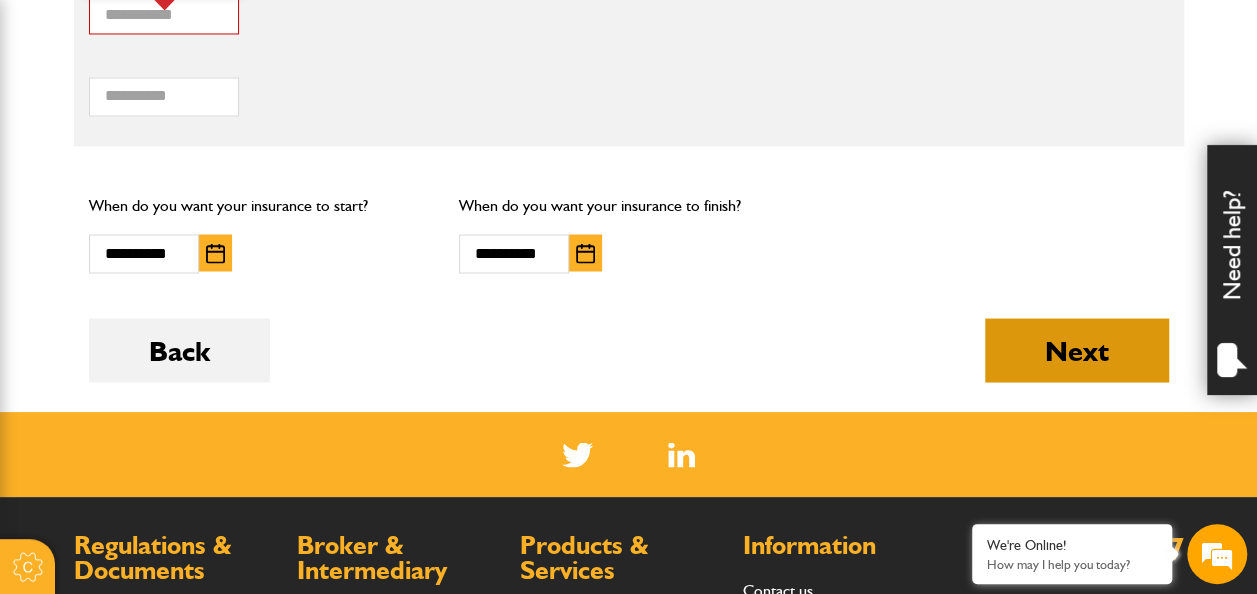 click on "Next" at bounding box center (1077, 350) 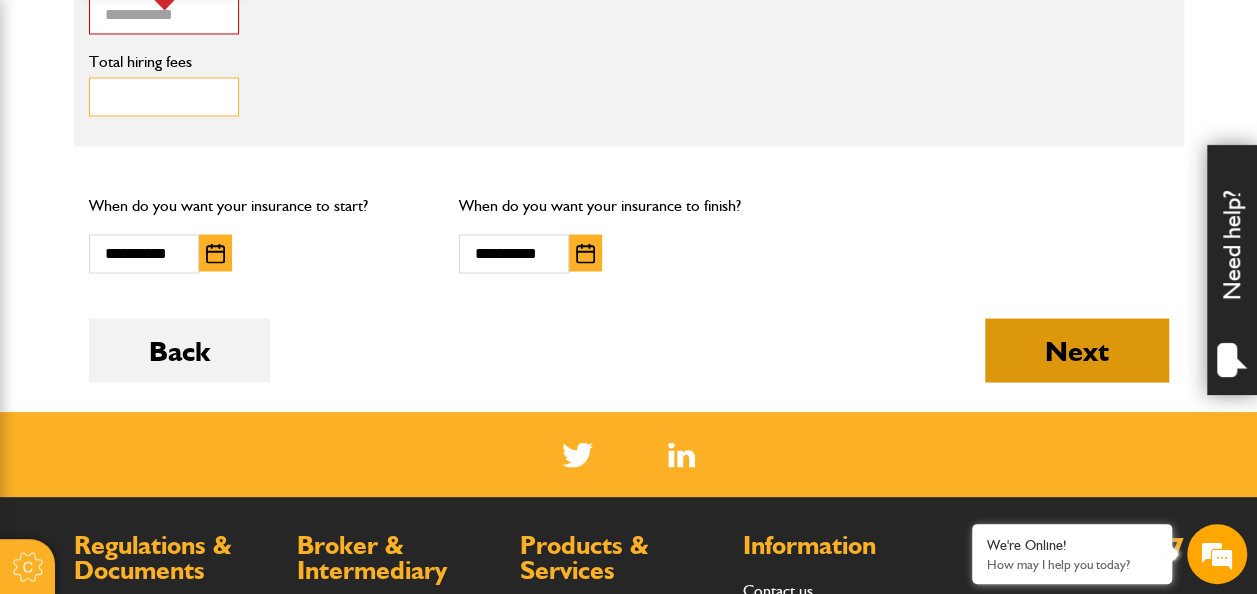 type on "***" 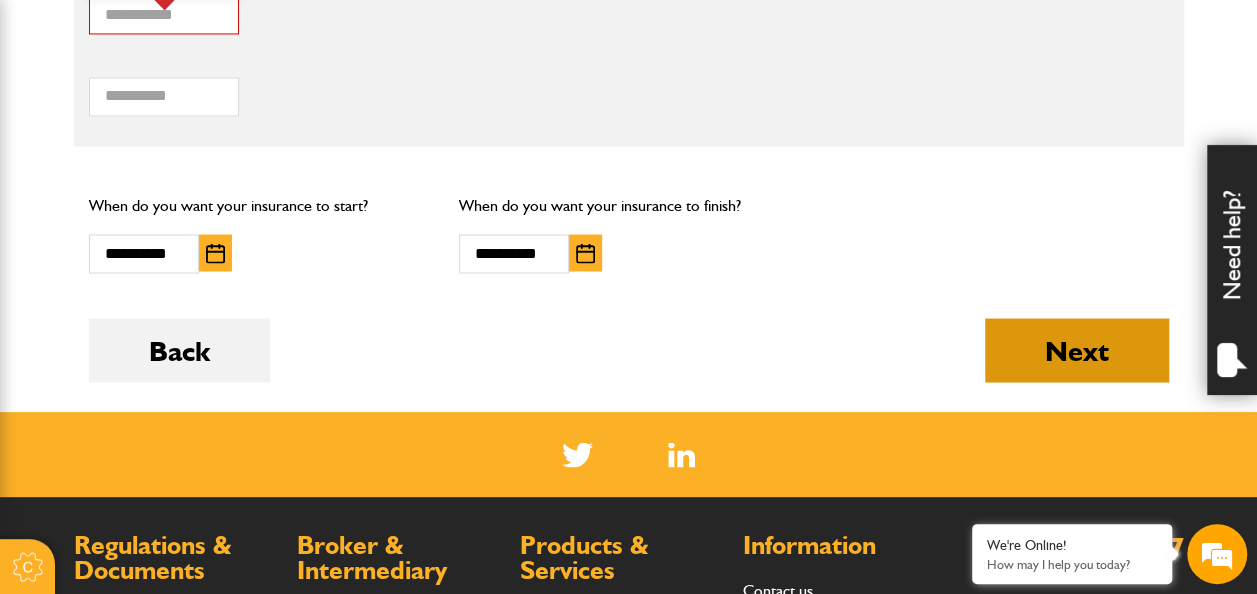 click on "Next" at bounding box center [1077, 350] 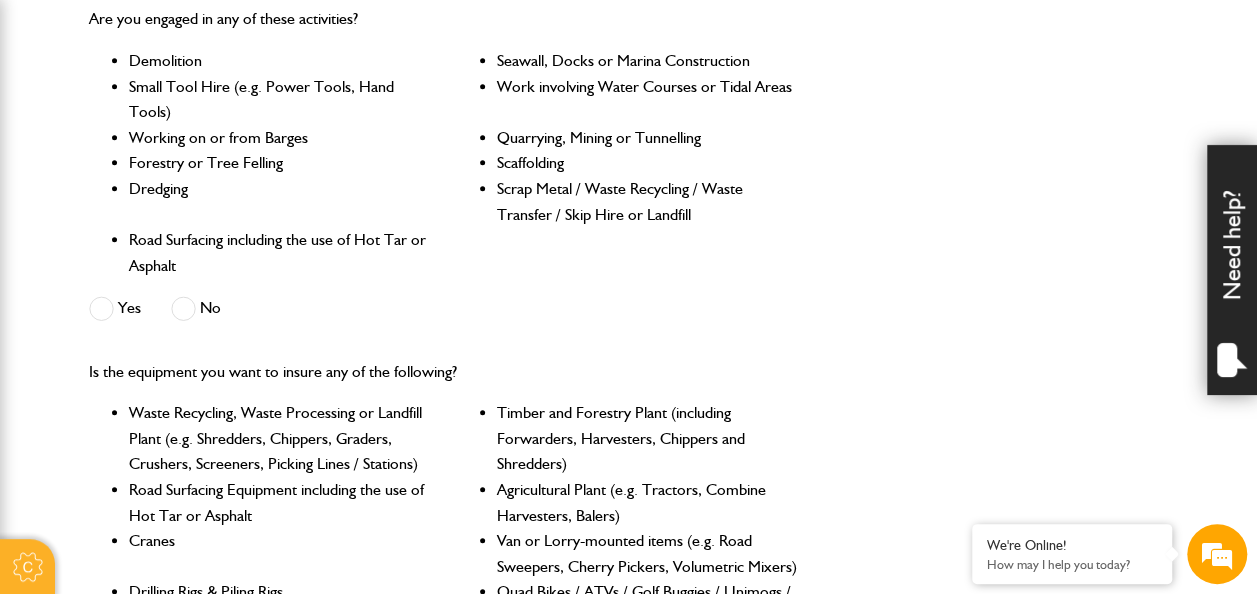 scroll, scrollTop: 892, scrollLeft: 0, axis: vertical 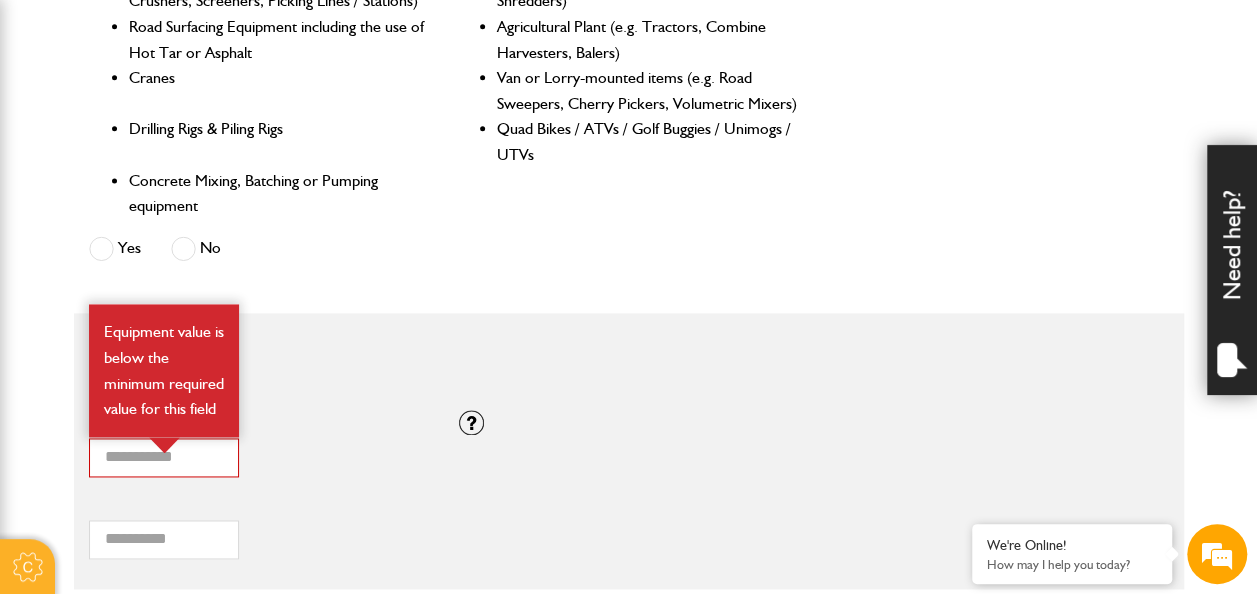 click on "*
Total combined value of equipment (£)
Equipment value is below the minimum required value for this field" at bounding box center [259, 446] 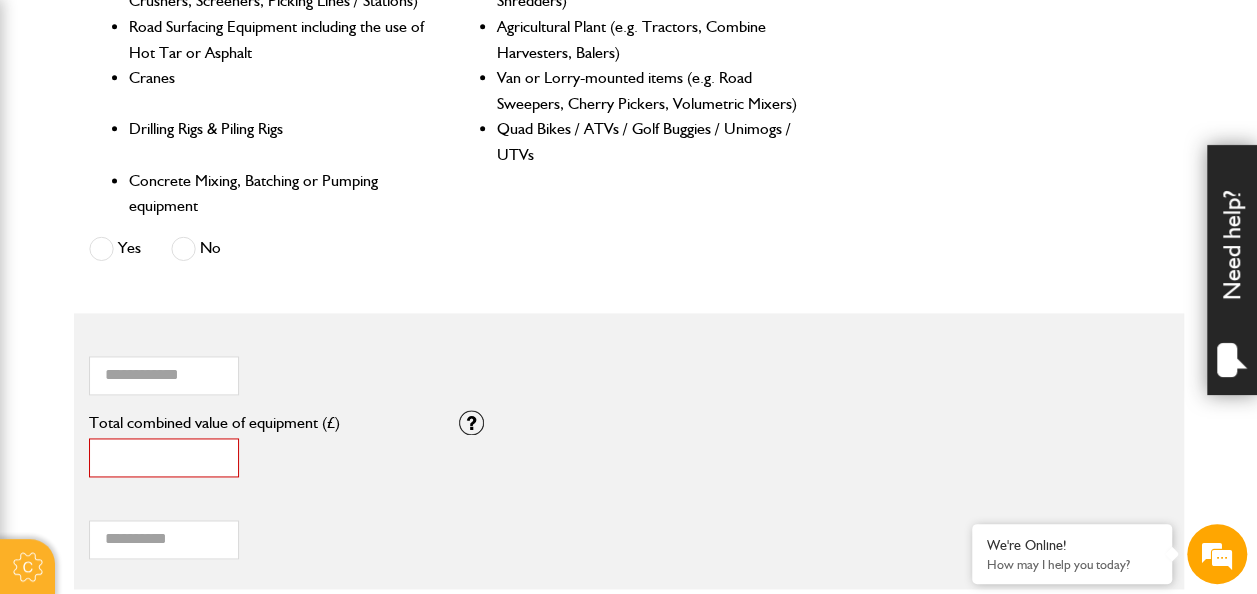 click on "*" at bounding box center (164, 457) 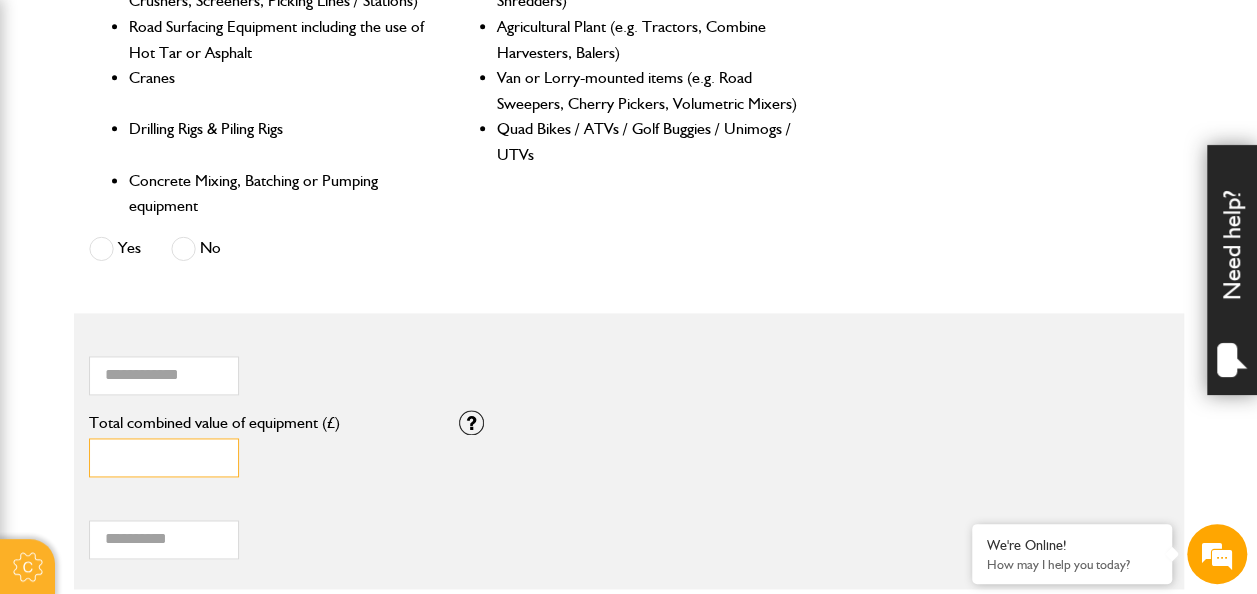 type 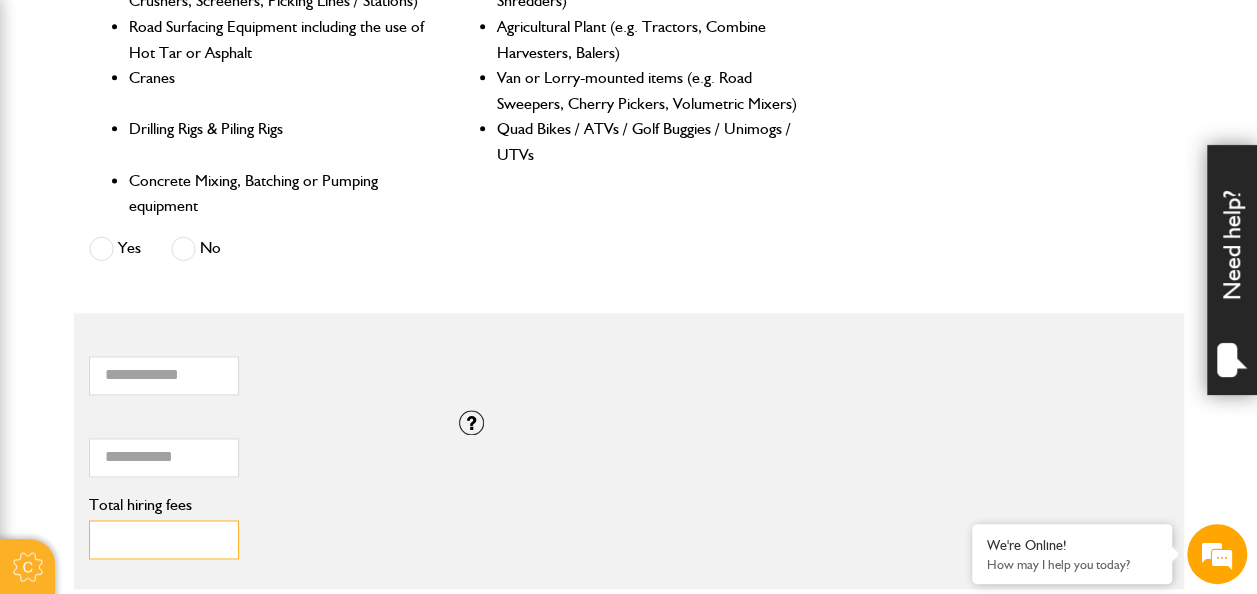 click on "***" at bounding box center (164, 539) 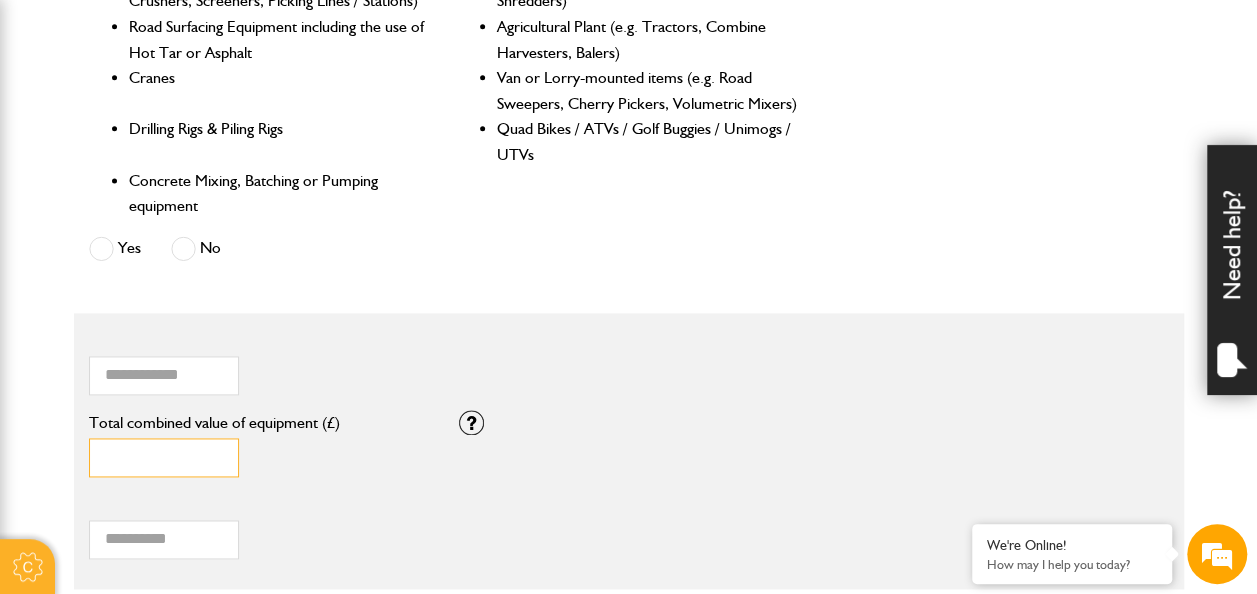 click on "Total combined value of equipment (£)" at bounding box center [164, 457] 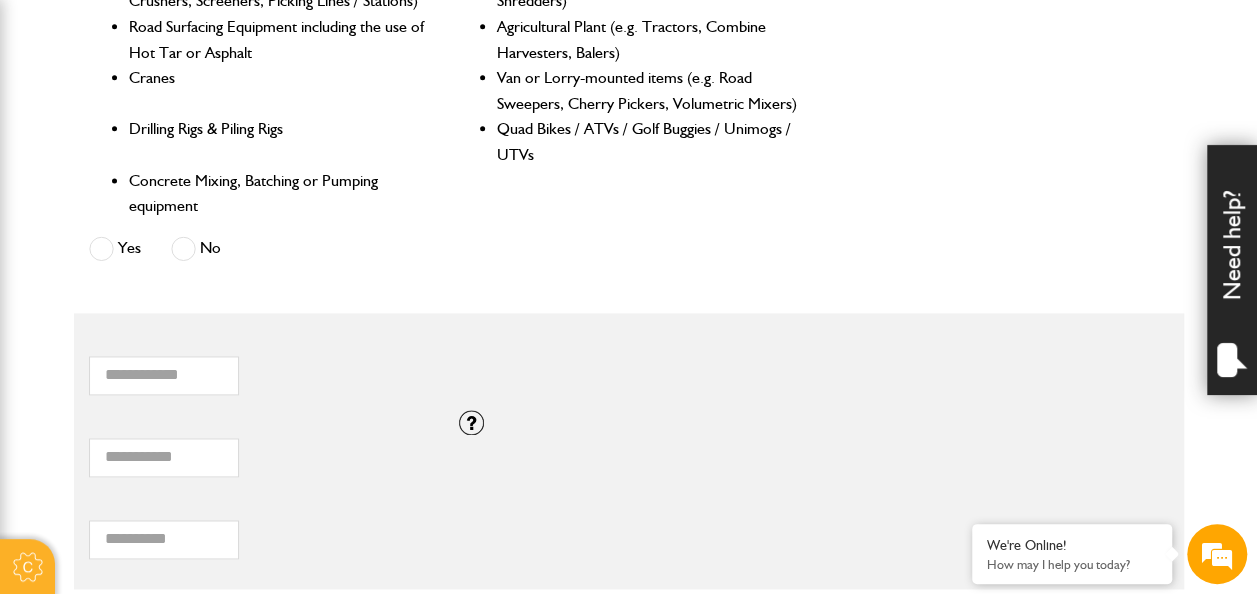 click on "*
How many items of hired equipment do you want to insure?" at bounding box center (444, 369) 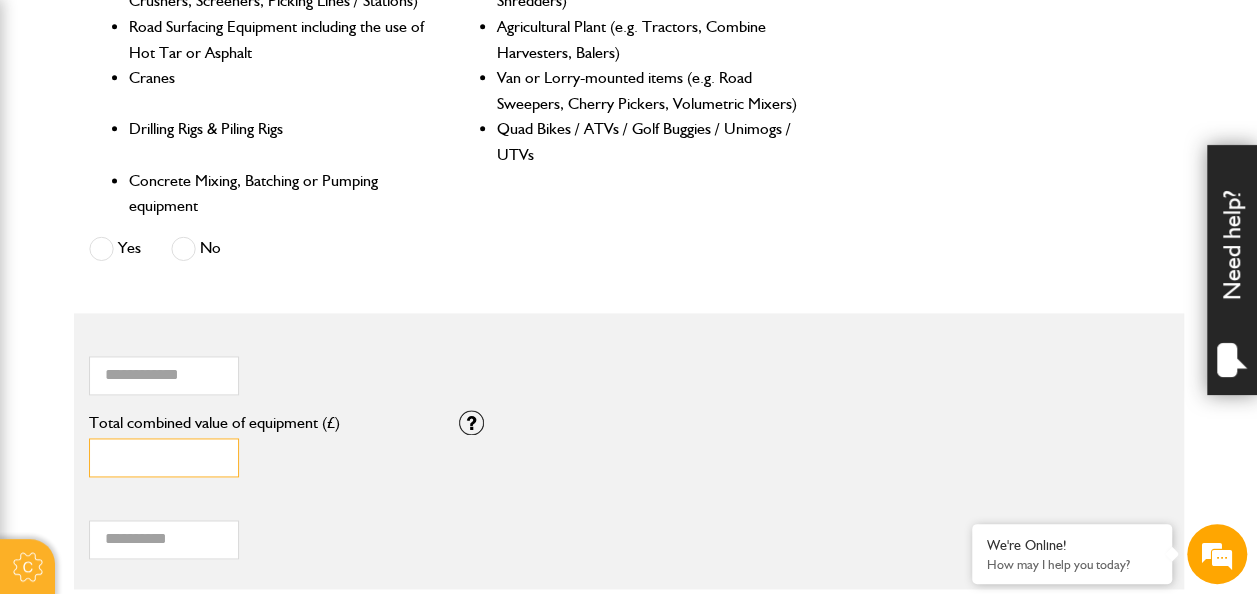 click on "Total combined value of equipment (£)" at bounding box center (164, 457) 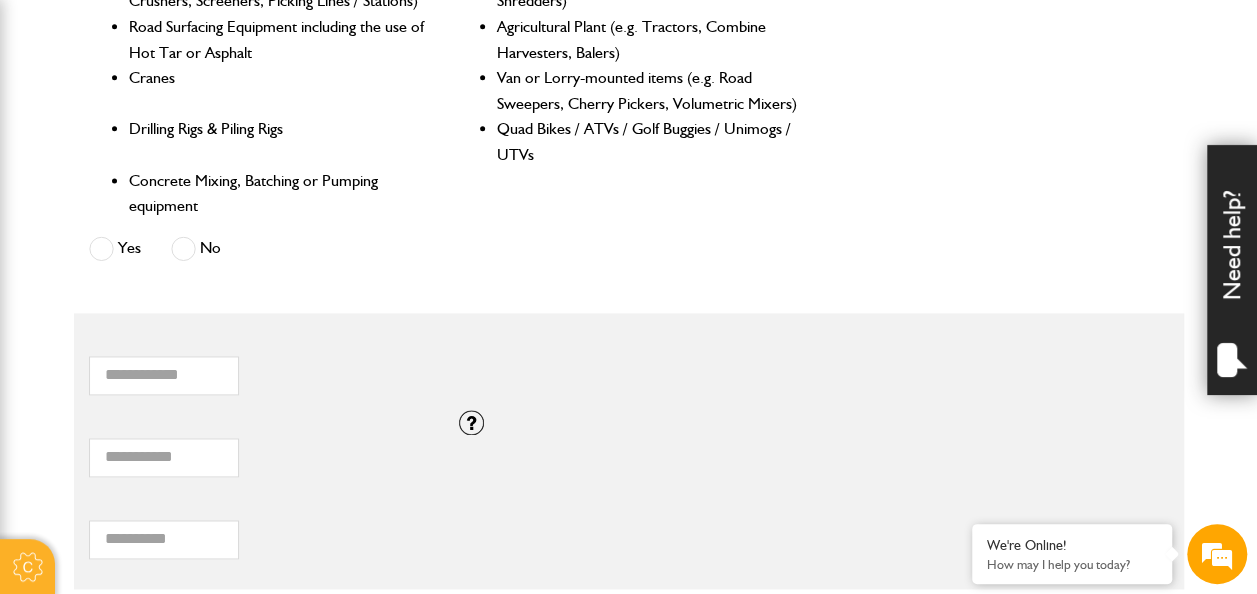 click on "***
Total hiring fees
Please enter a minimum value of 25 for total hiring fees." at bounding box center (259, 533) 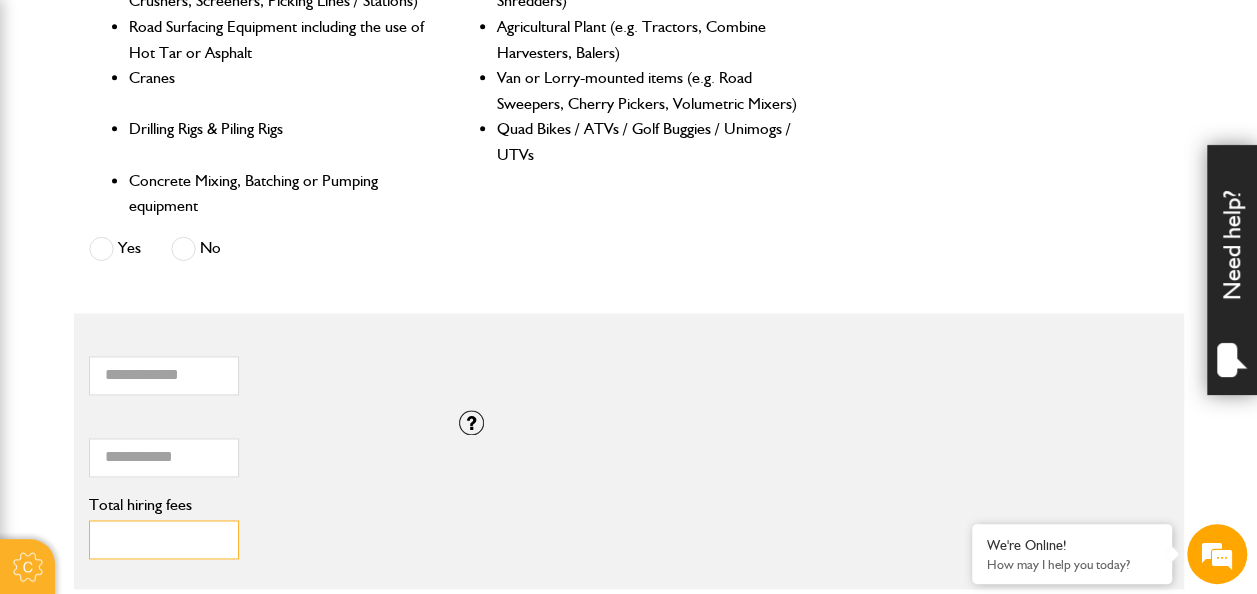 click on "***" at bounding box center (164, 539) 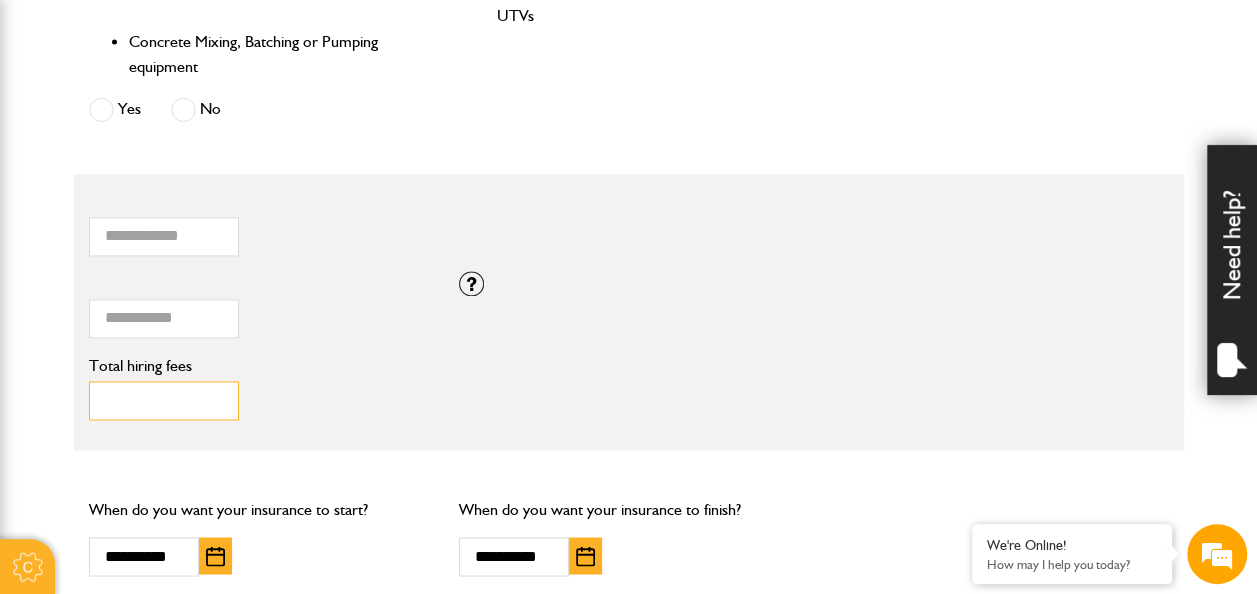 scroll, scrollTop: 1384, scrollLeft: 0, axis: vertical 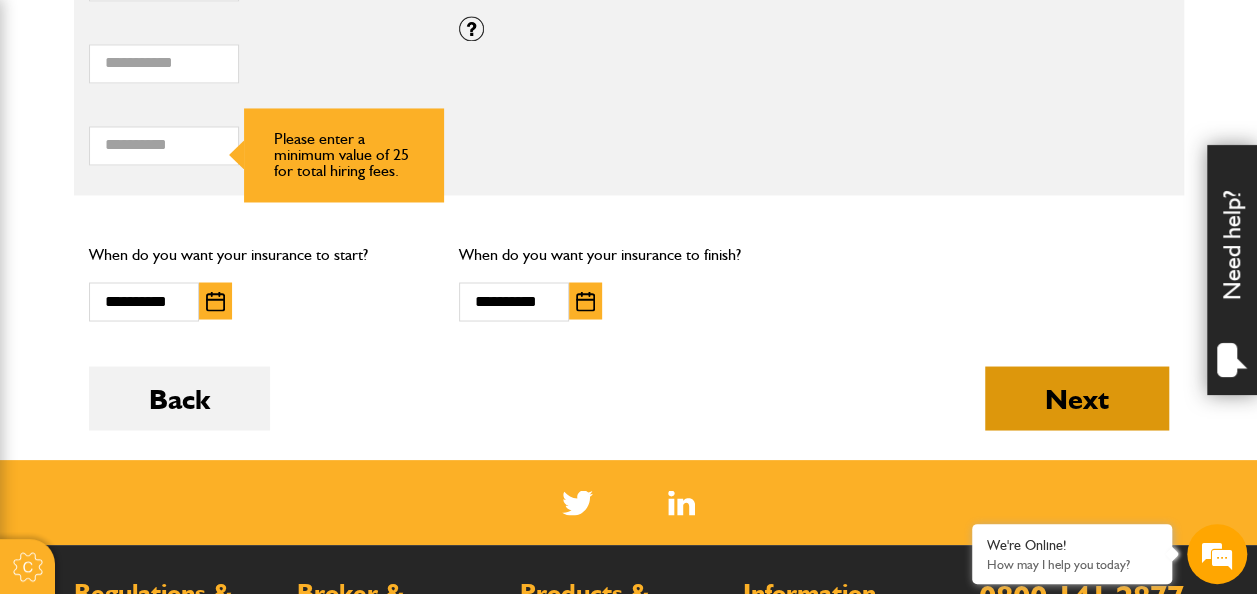 click on "Next" at bounding box center [1077, 398] 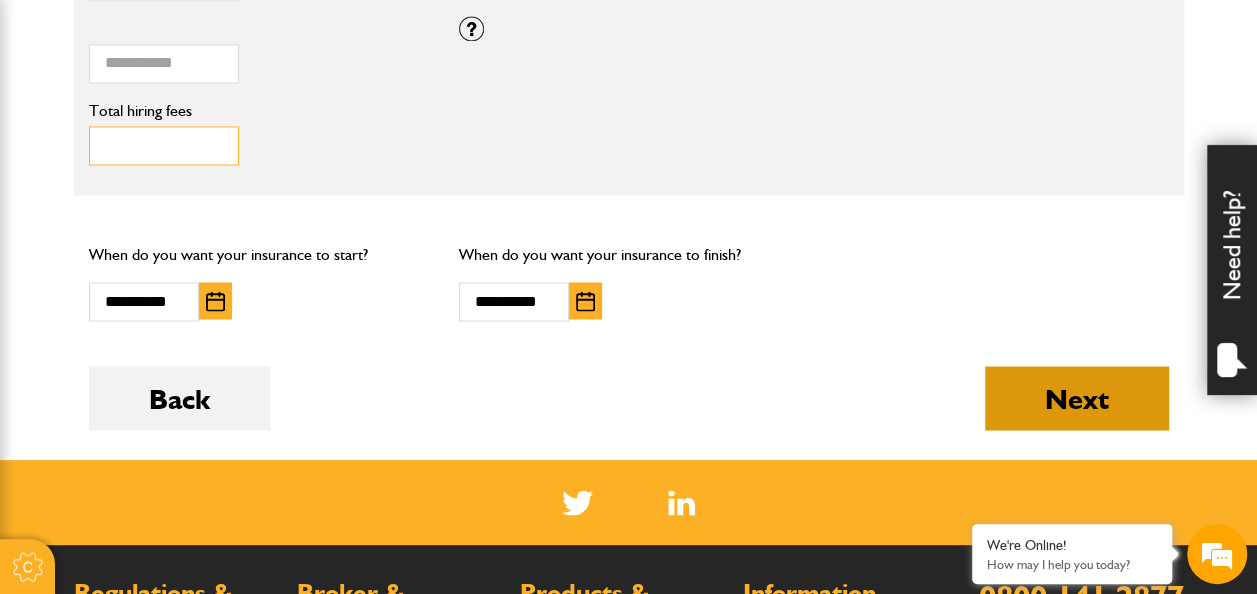 type on "***" 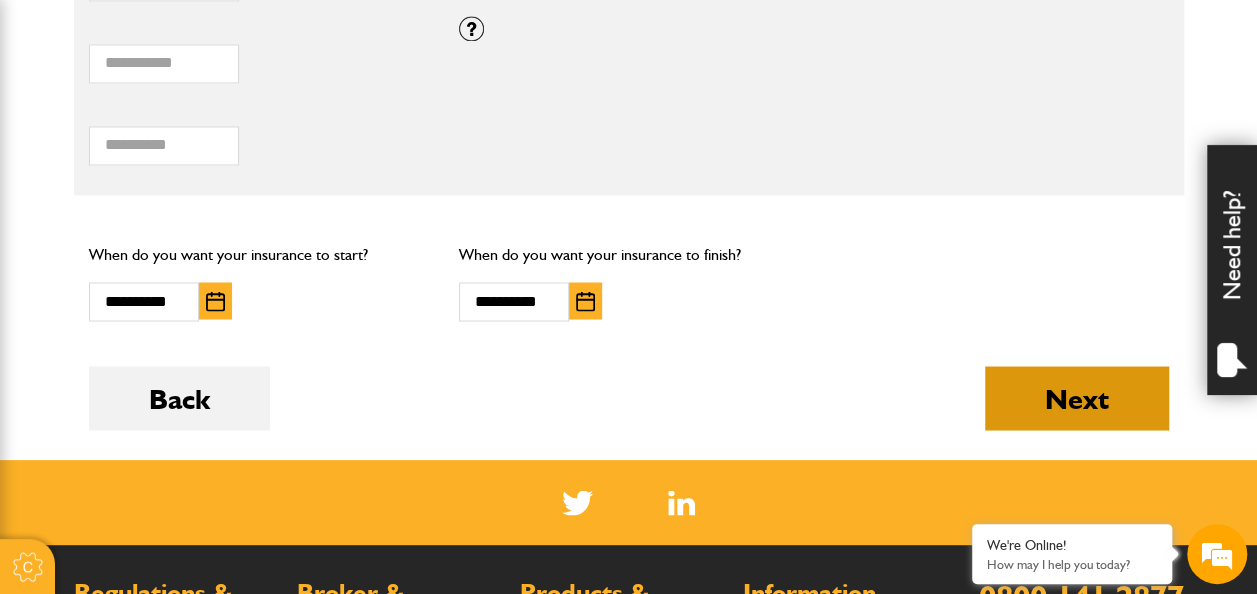 click on "Next" at bounding box center [1077, 398] 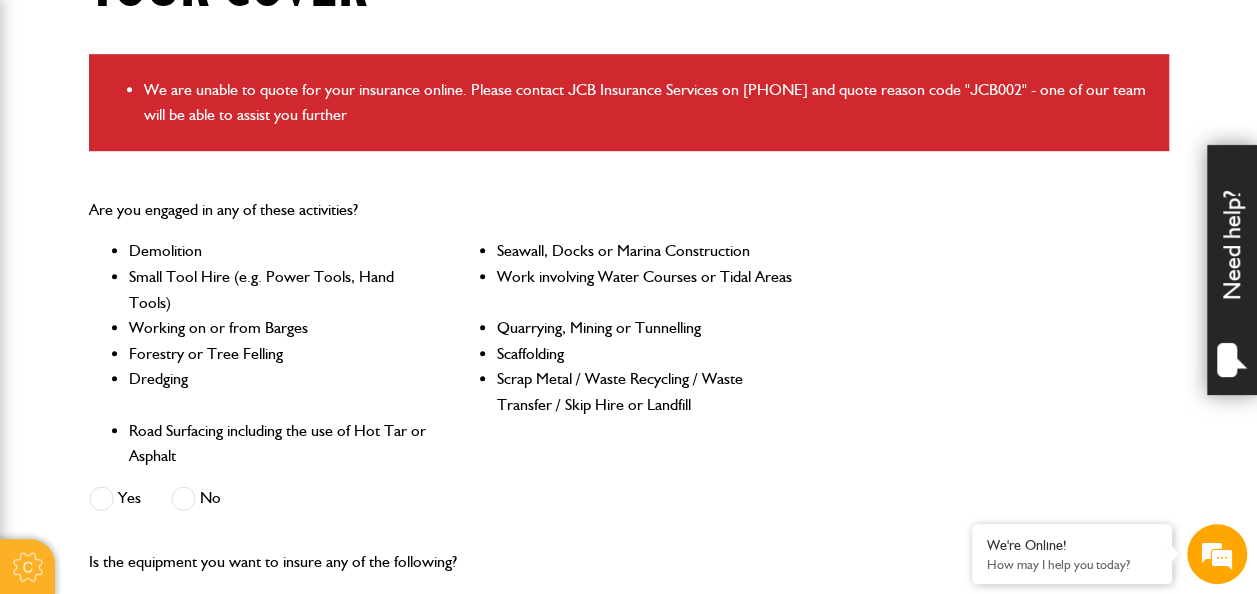 scroll, scrollTop: 562, scrollLeft: 0, axis: vertical 